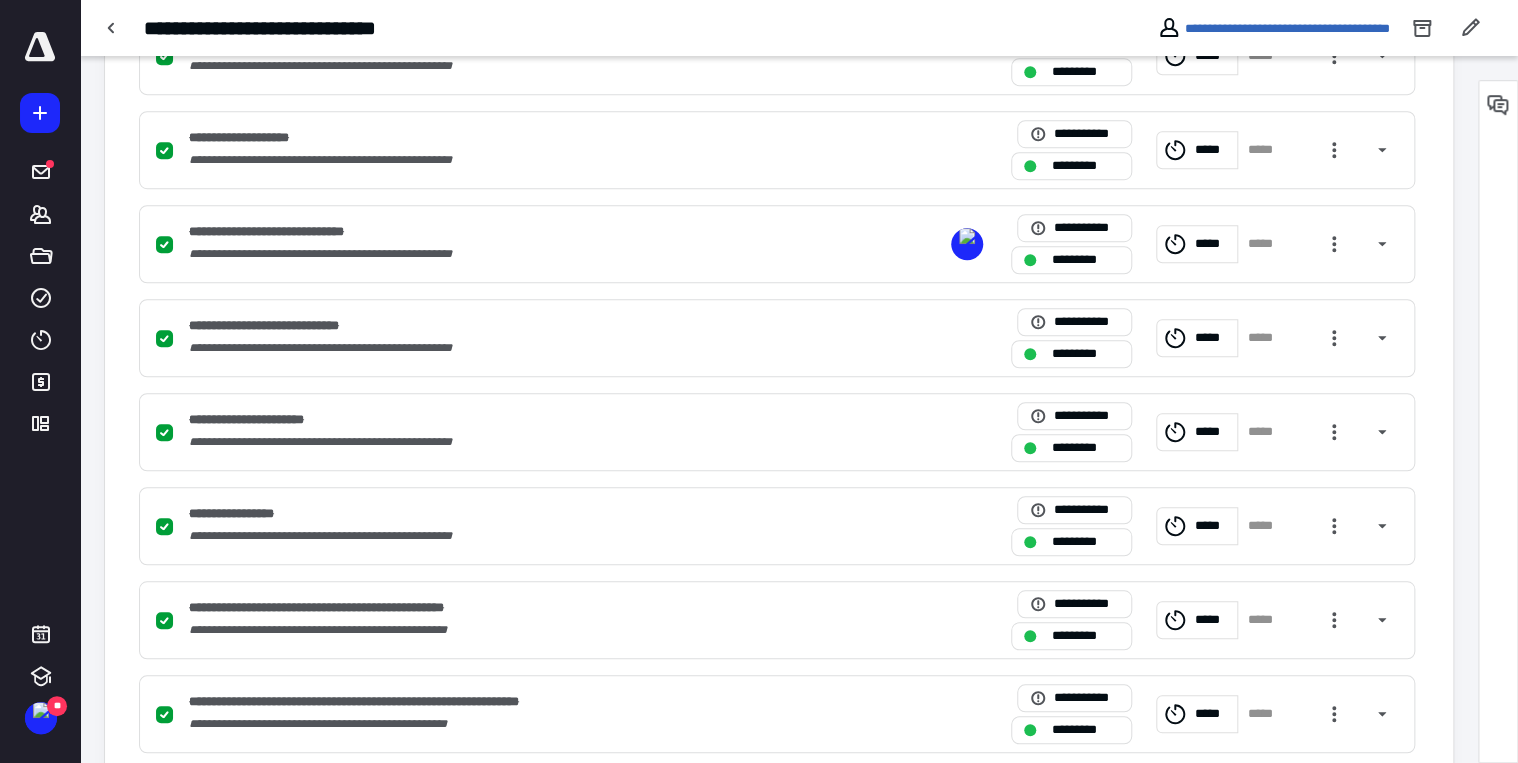 scroll, scrollTop: 35, scrollLeft: 0, axis: vertical 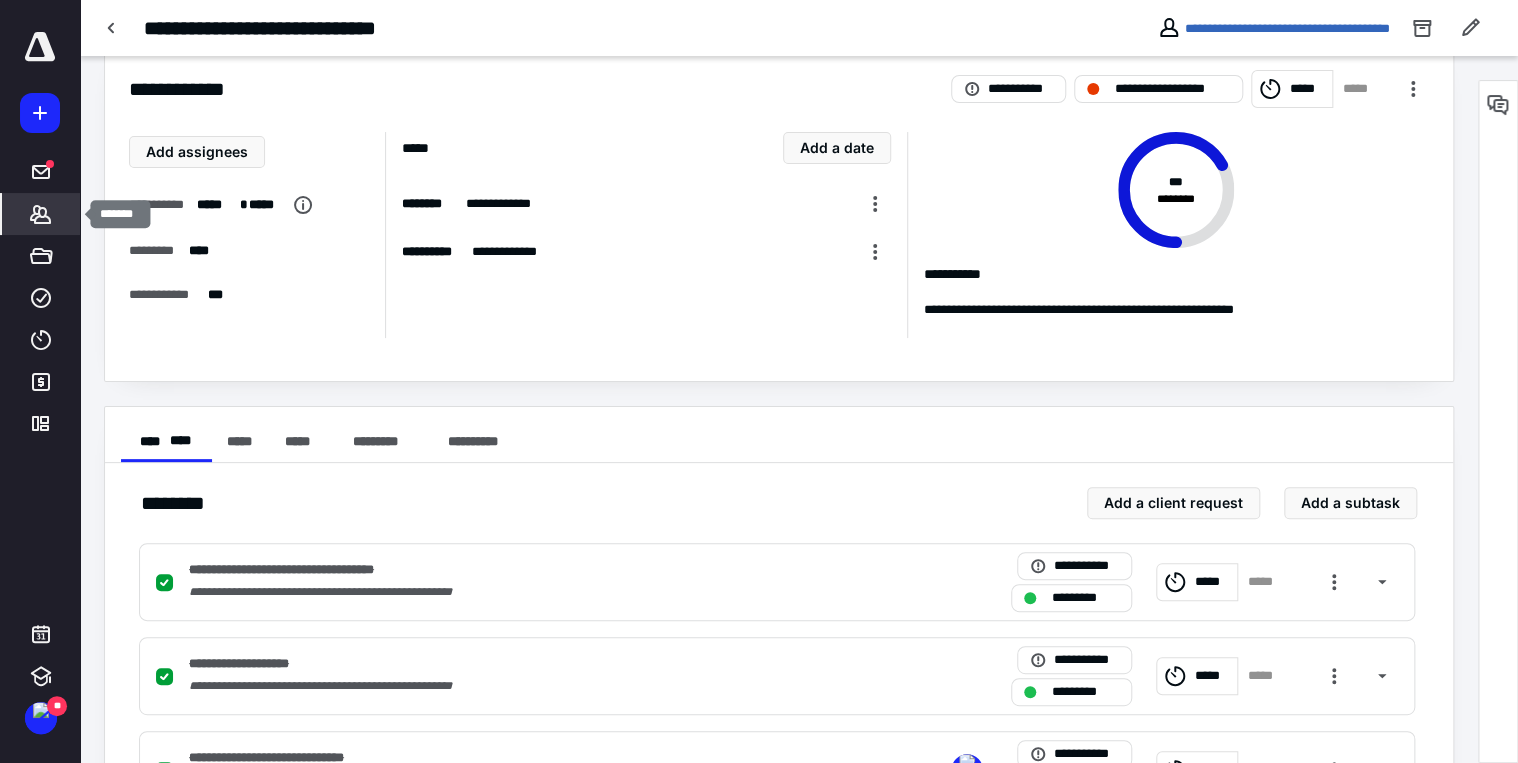 click 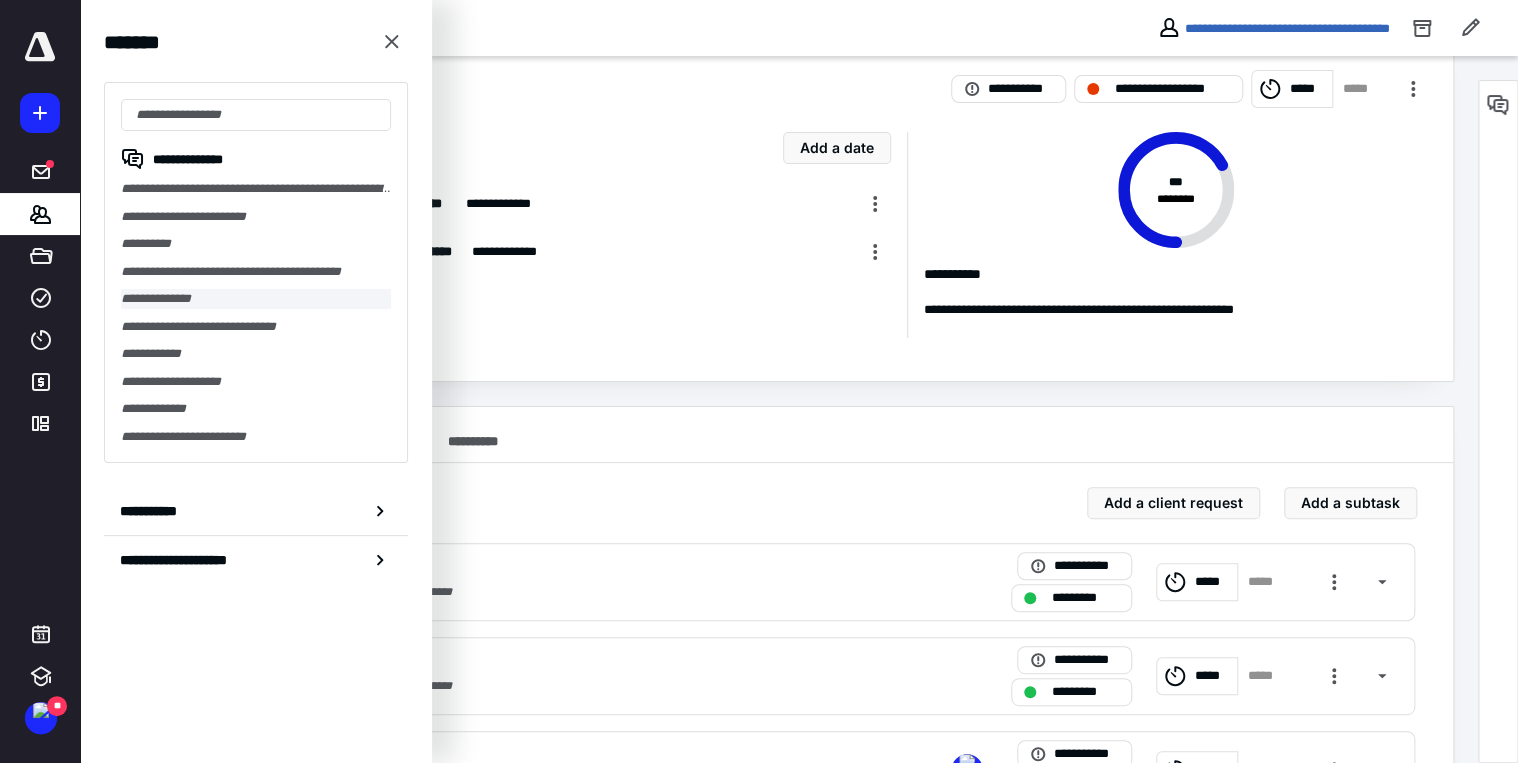 drag, startPoint x: 189, startPoint y: 297, endPoint x: 330, endPoint y: 240, distance: 152.0855 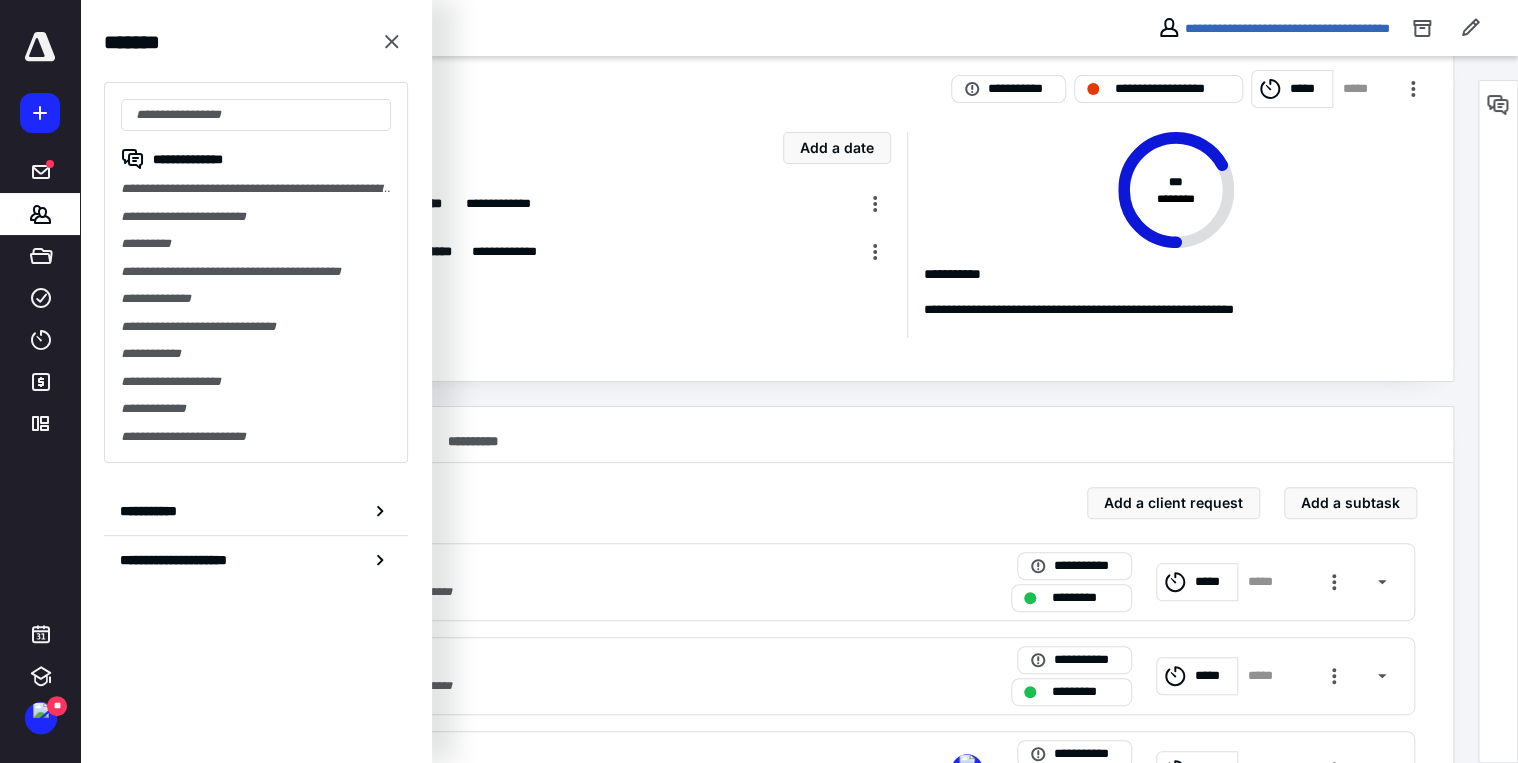 click on "**********" at bounding box center [256, 299] 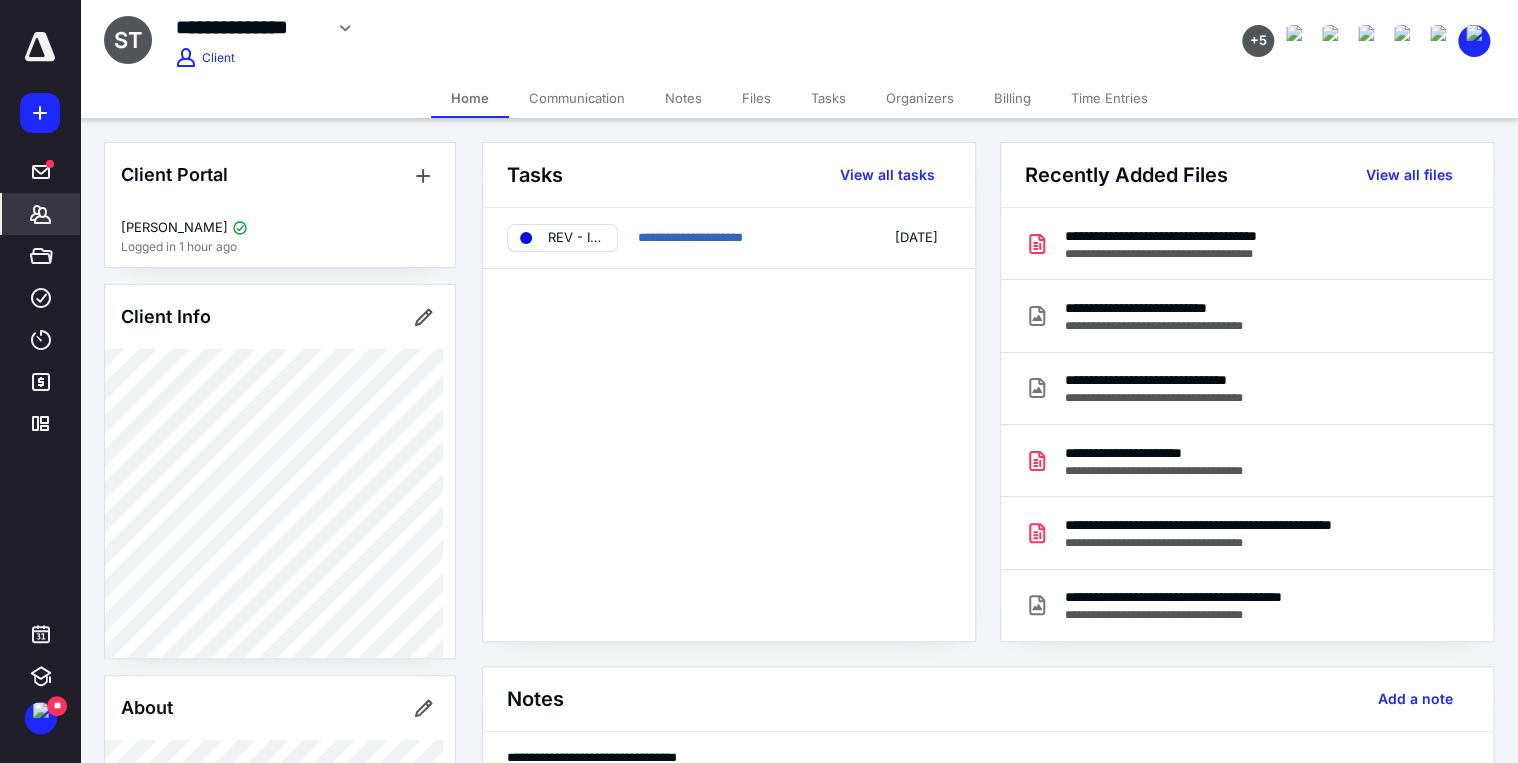 click on "Tasks" at bounding box center [828, 98] 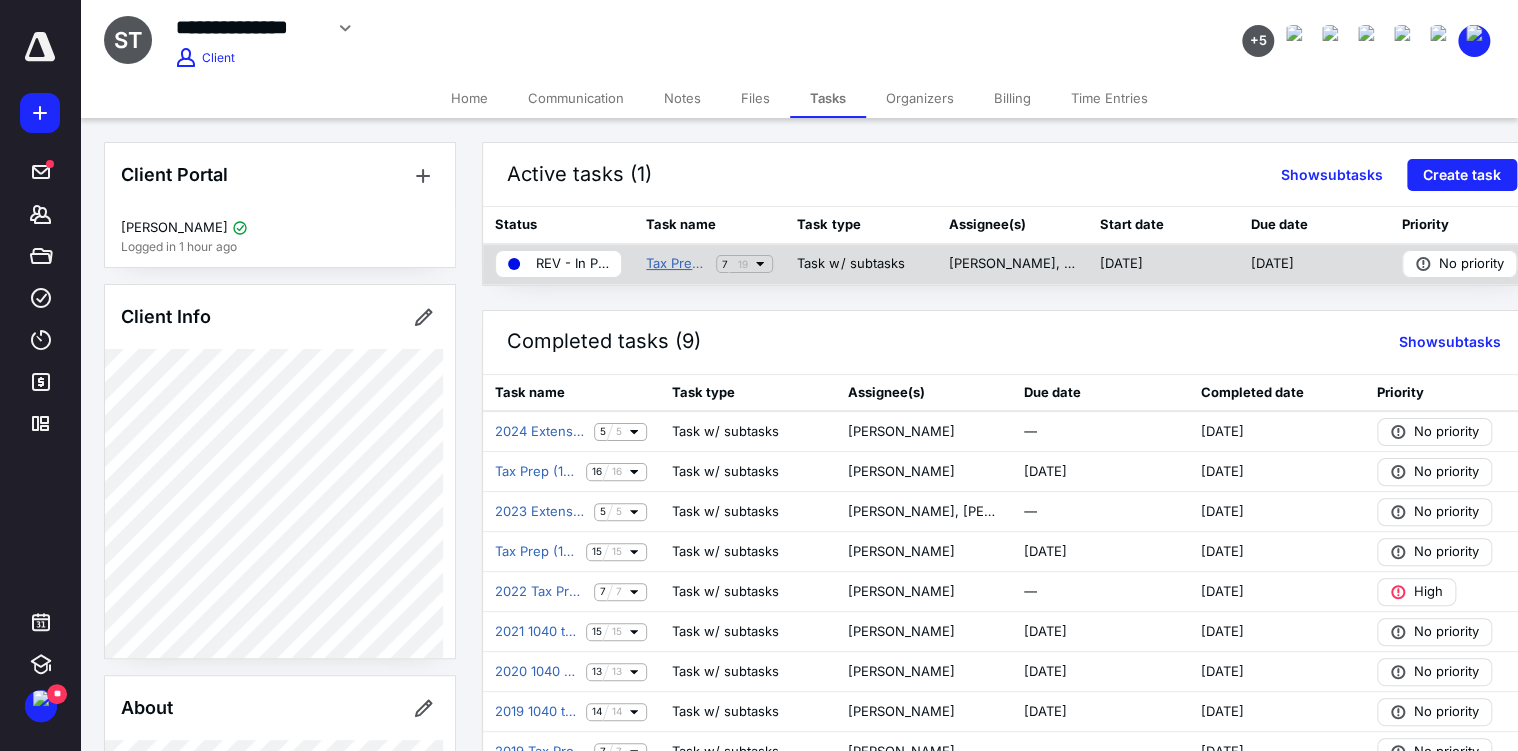 click on "Tax Prep (1040)  July" at bounding box center (677, 264) 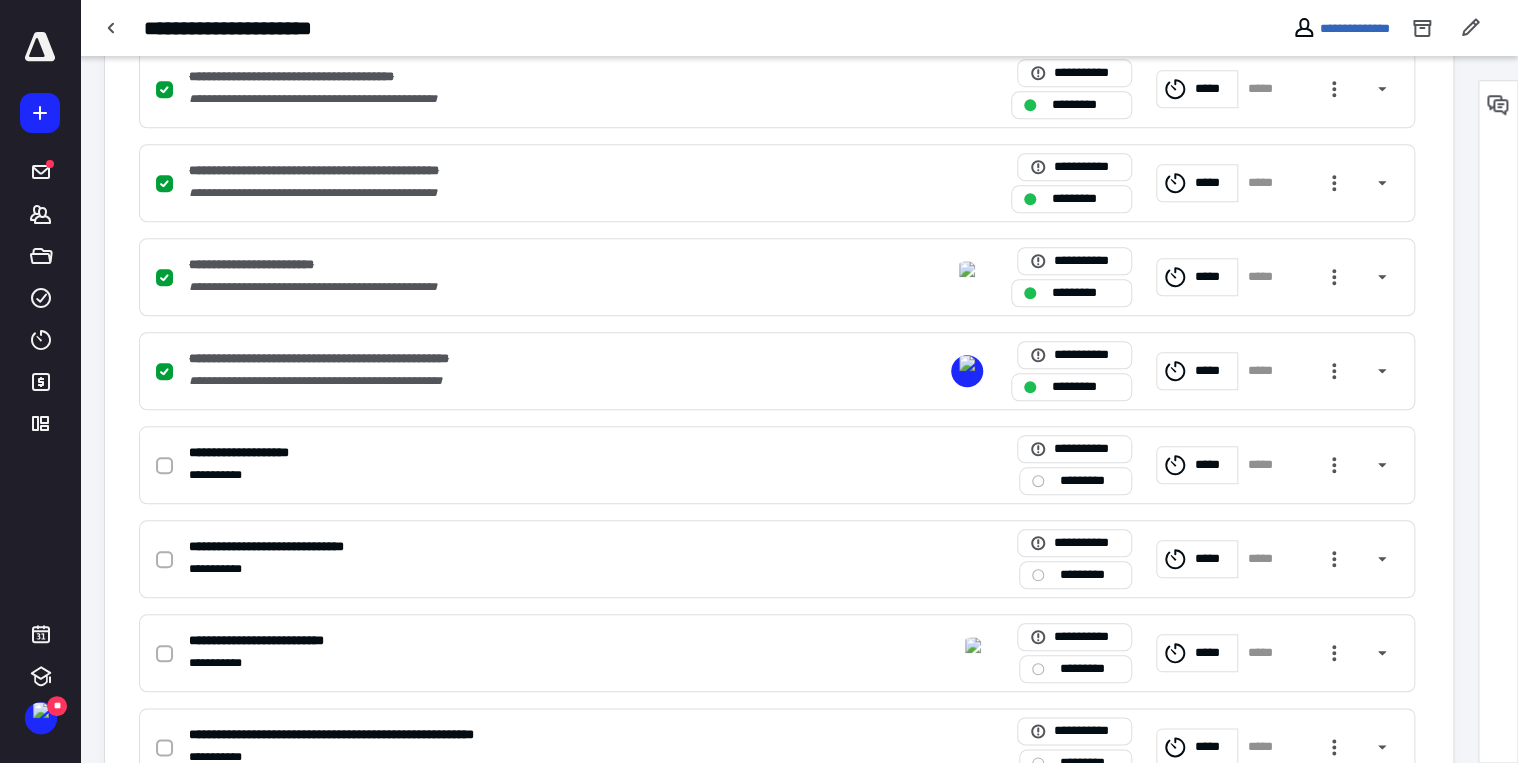 scroll, scrollTop: 720, scrollLeft: 0, axis: vertical 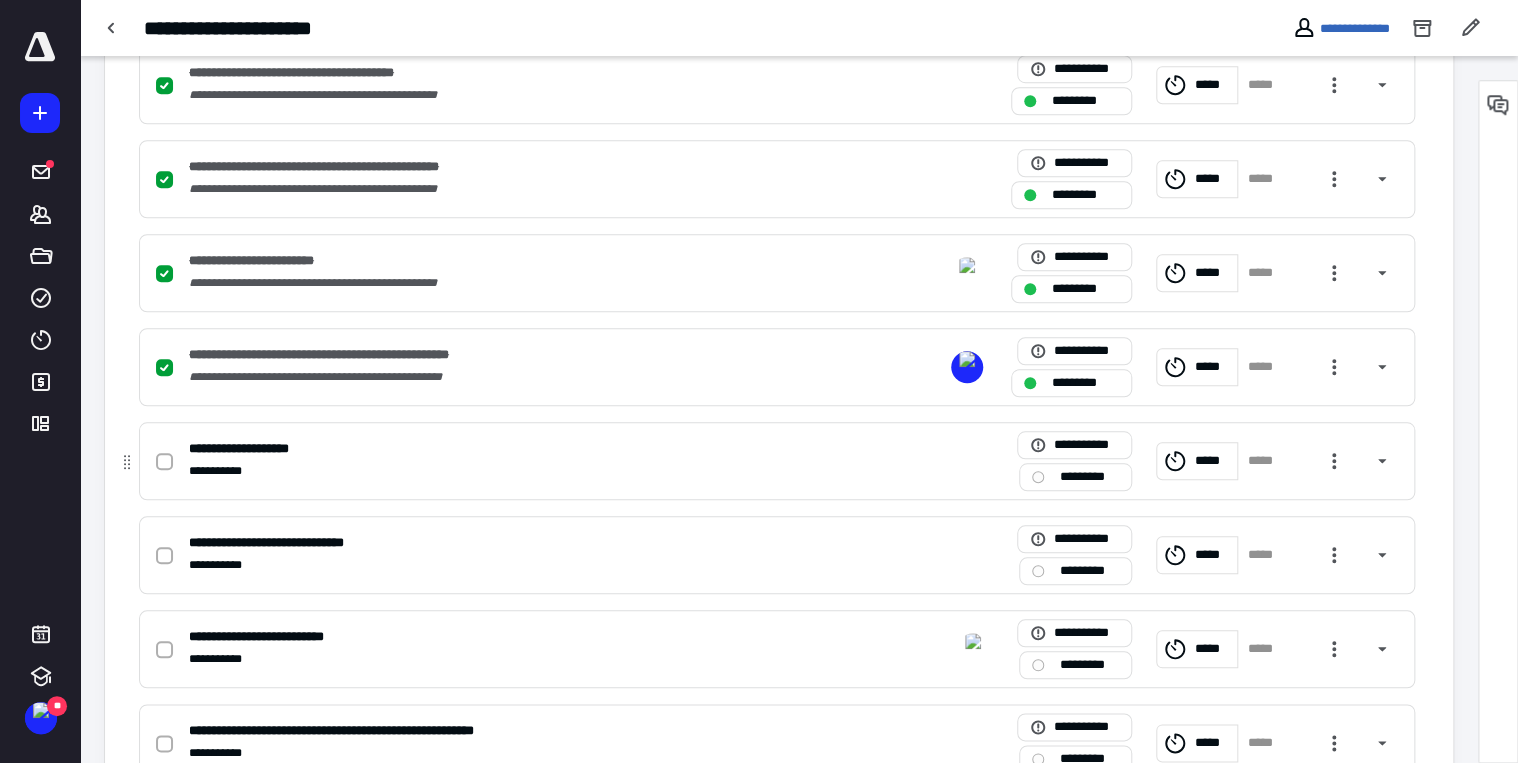 click 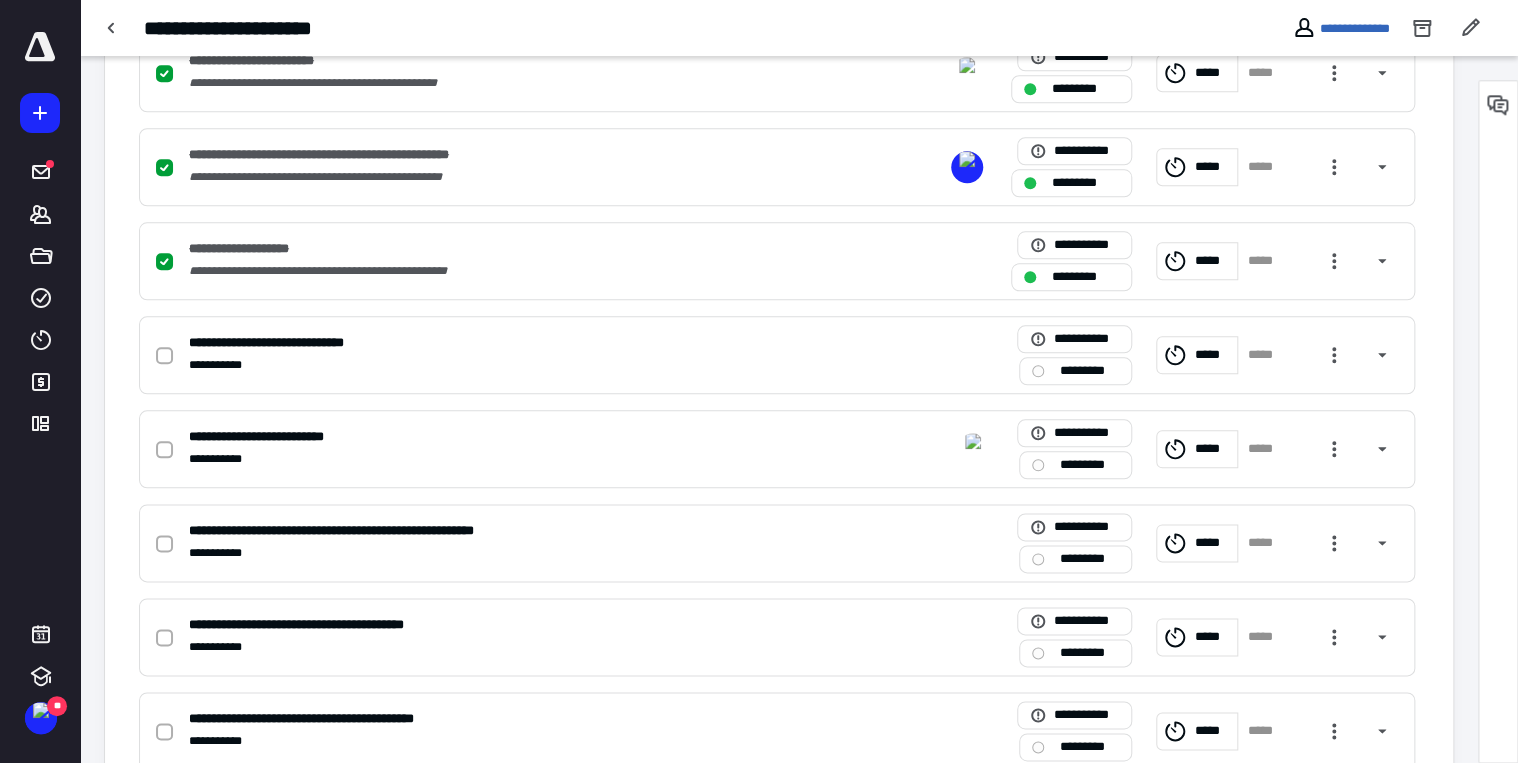 scroll, scrollTop: 1200, scrollLeft: 0, axis: vertical 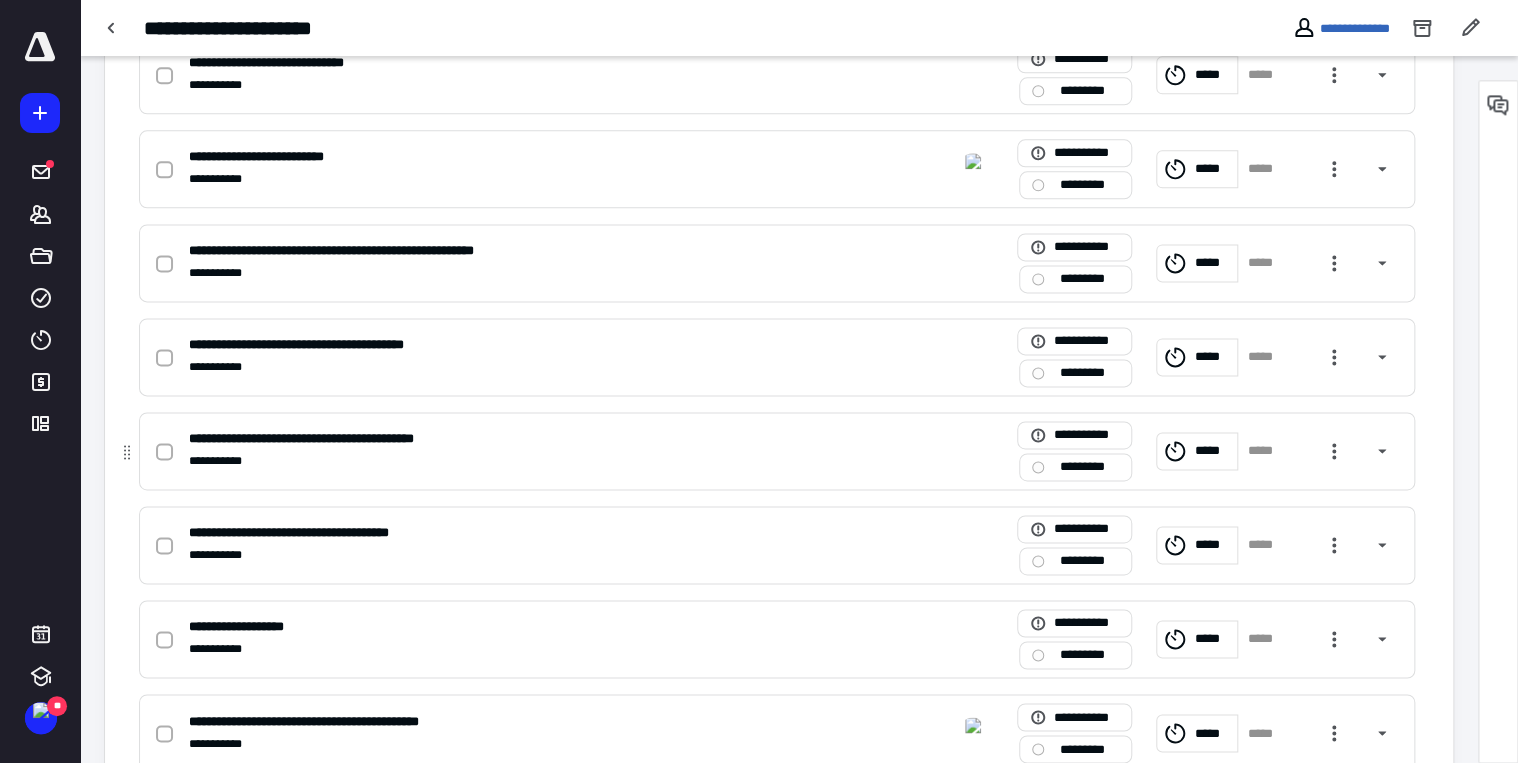 click 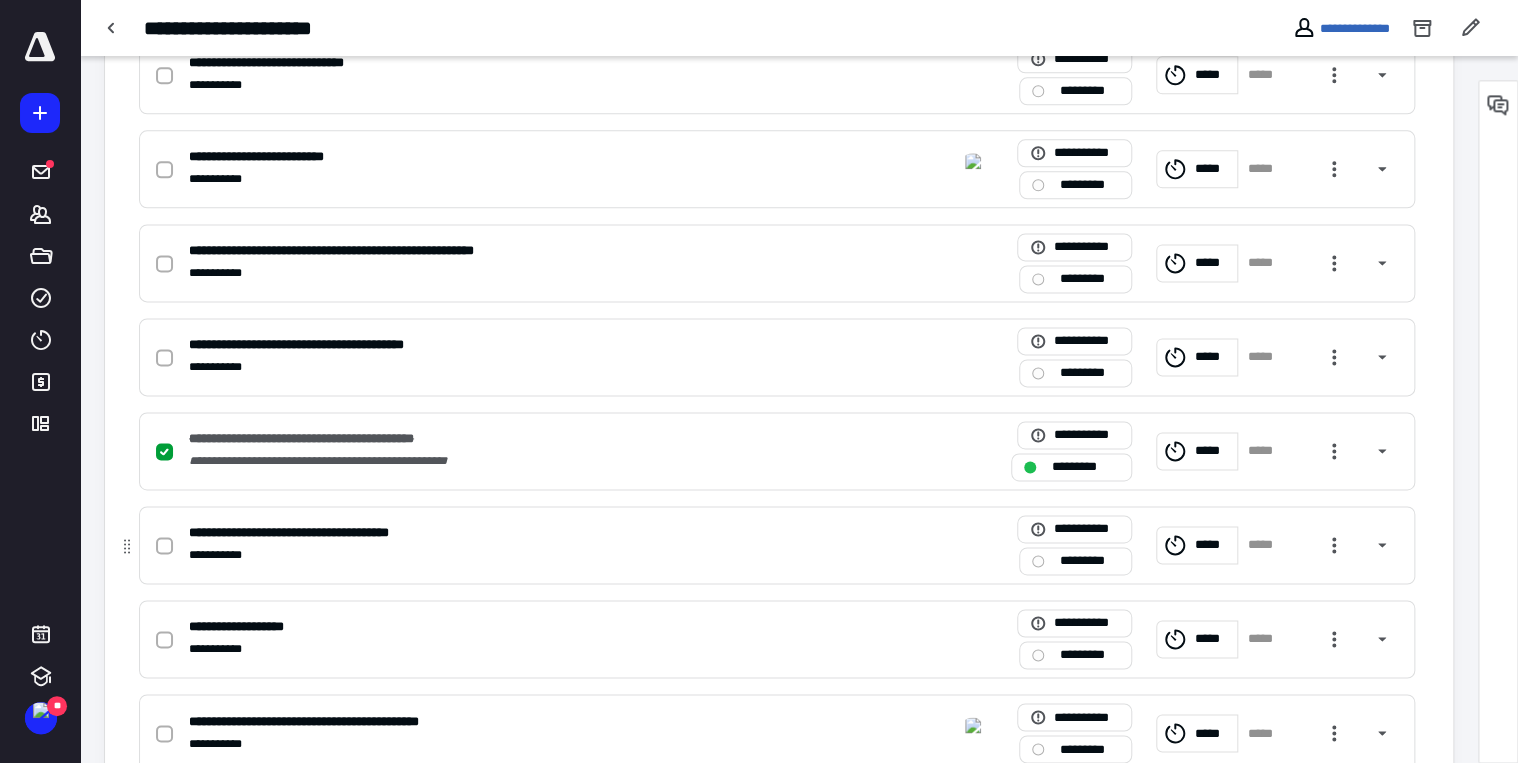 click at bounding box center [164, 546] 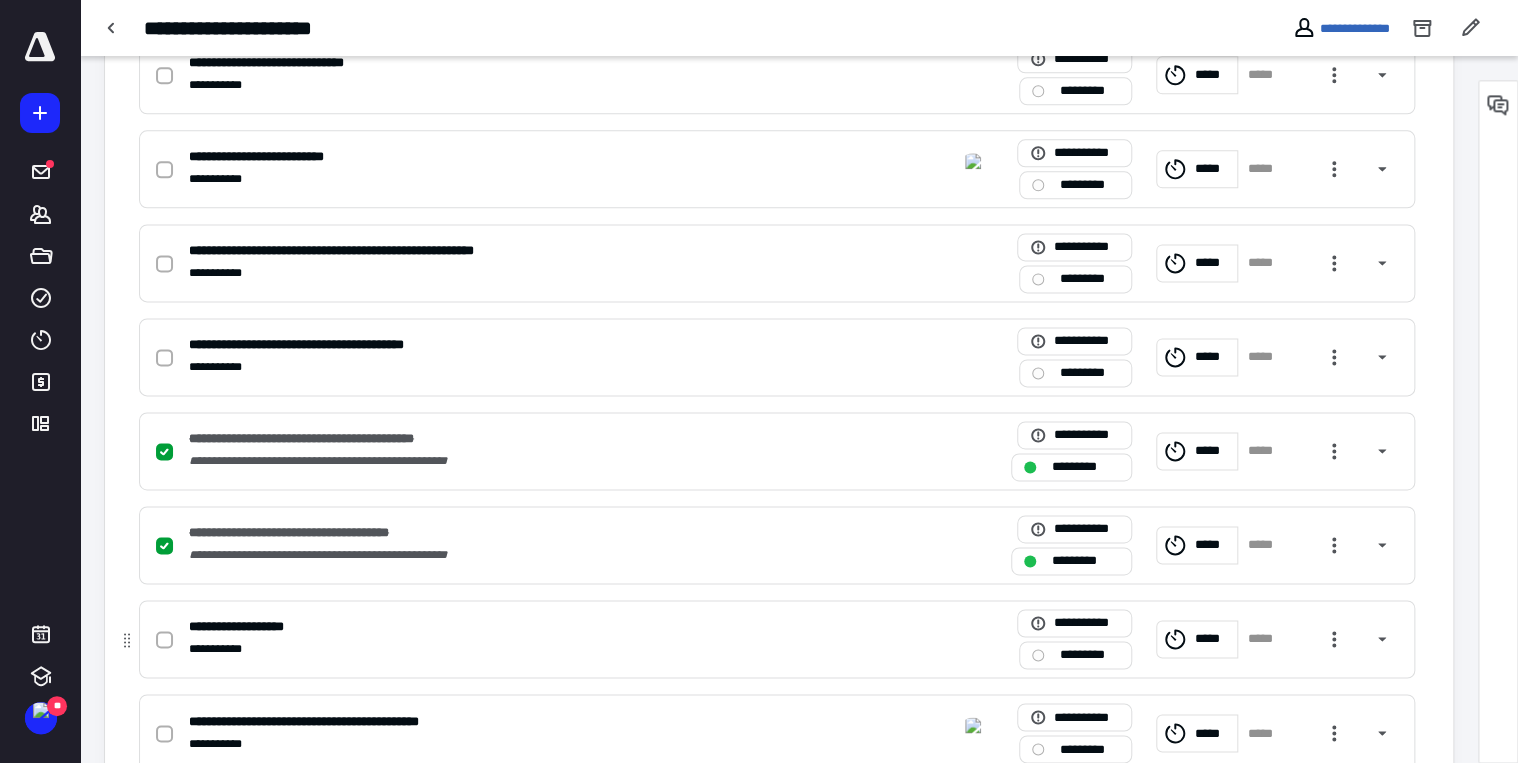 click at bounding box center (164, 640) 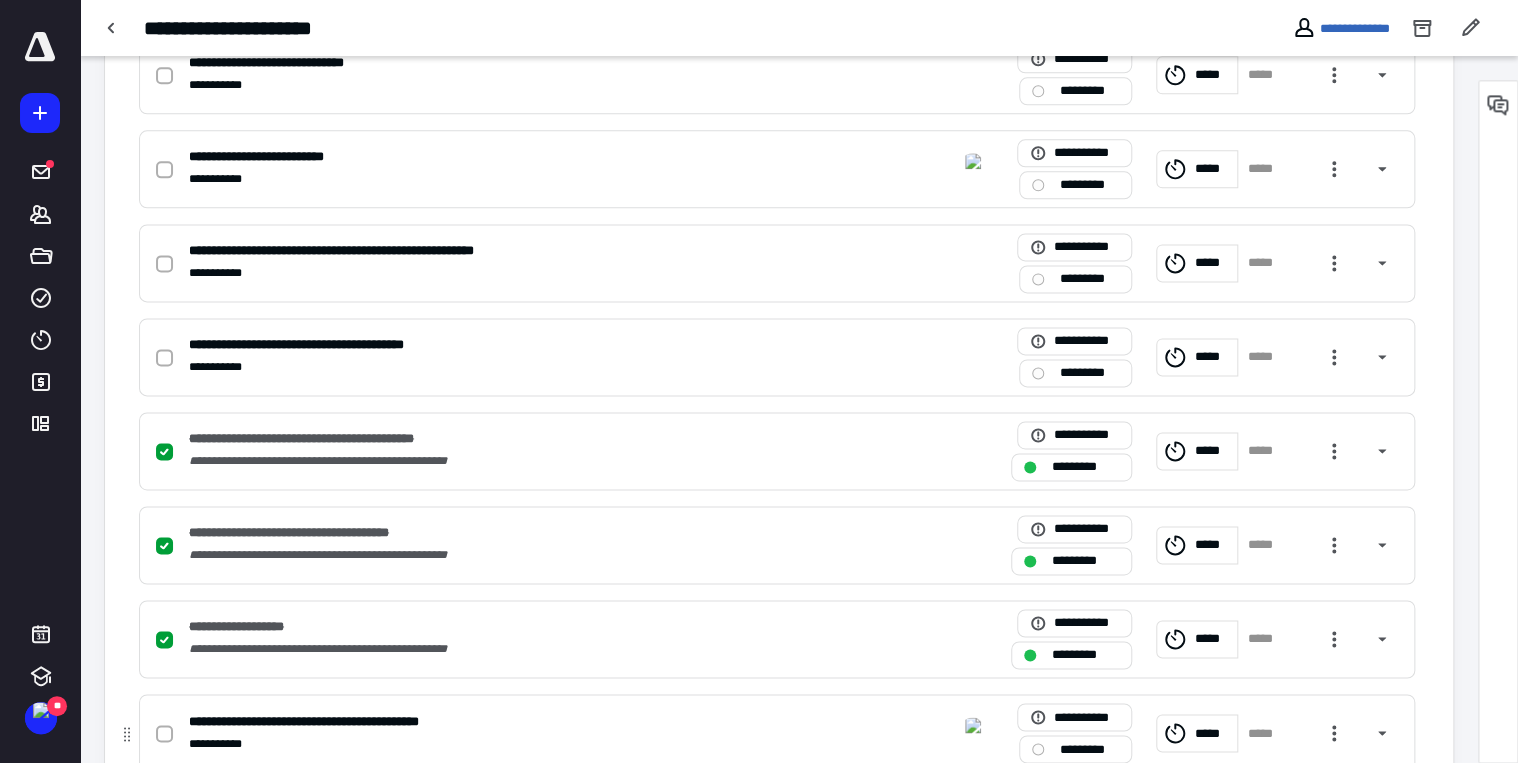 drag, startPoint x: 166, startPoint y: 732, endPoint x: 216, endPoint y: 712, distance: 53.851646 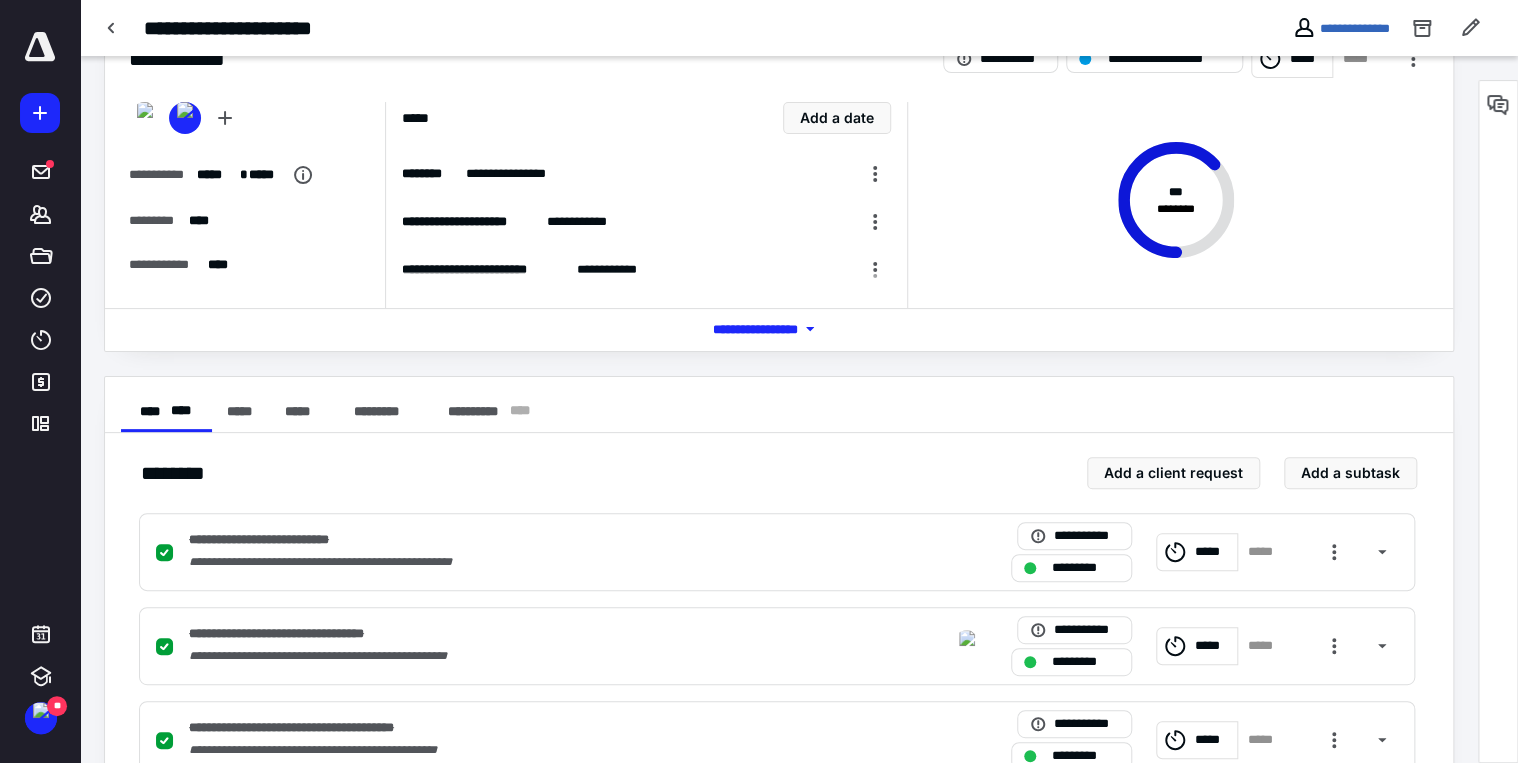 scroll, scrollTop: 0, scrollLeft: 0, axis: both 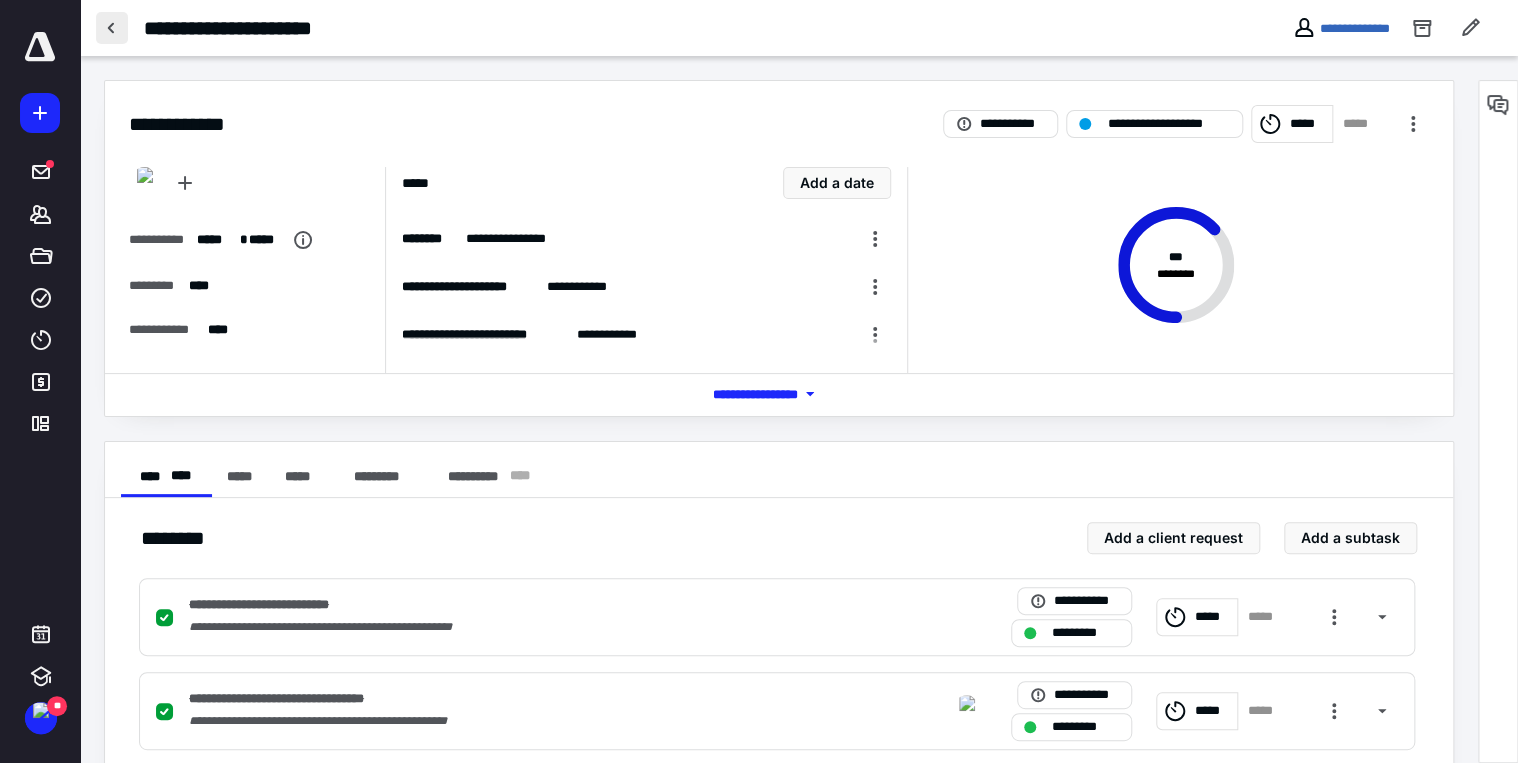 click at bounding box center (112, 28) 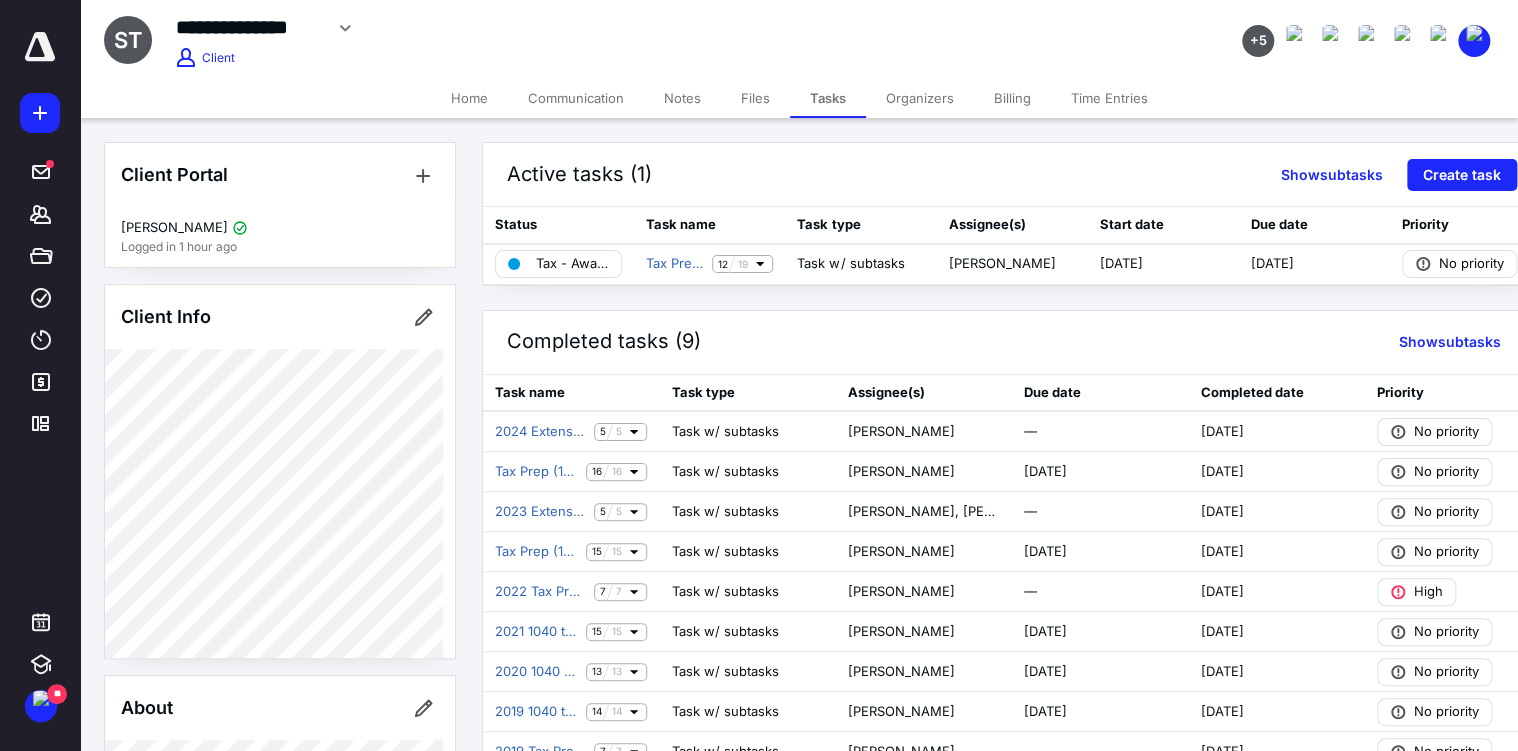 click on "Billing" at bounding box center [1012, 98] 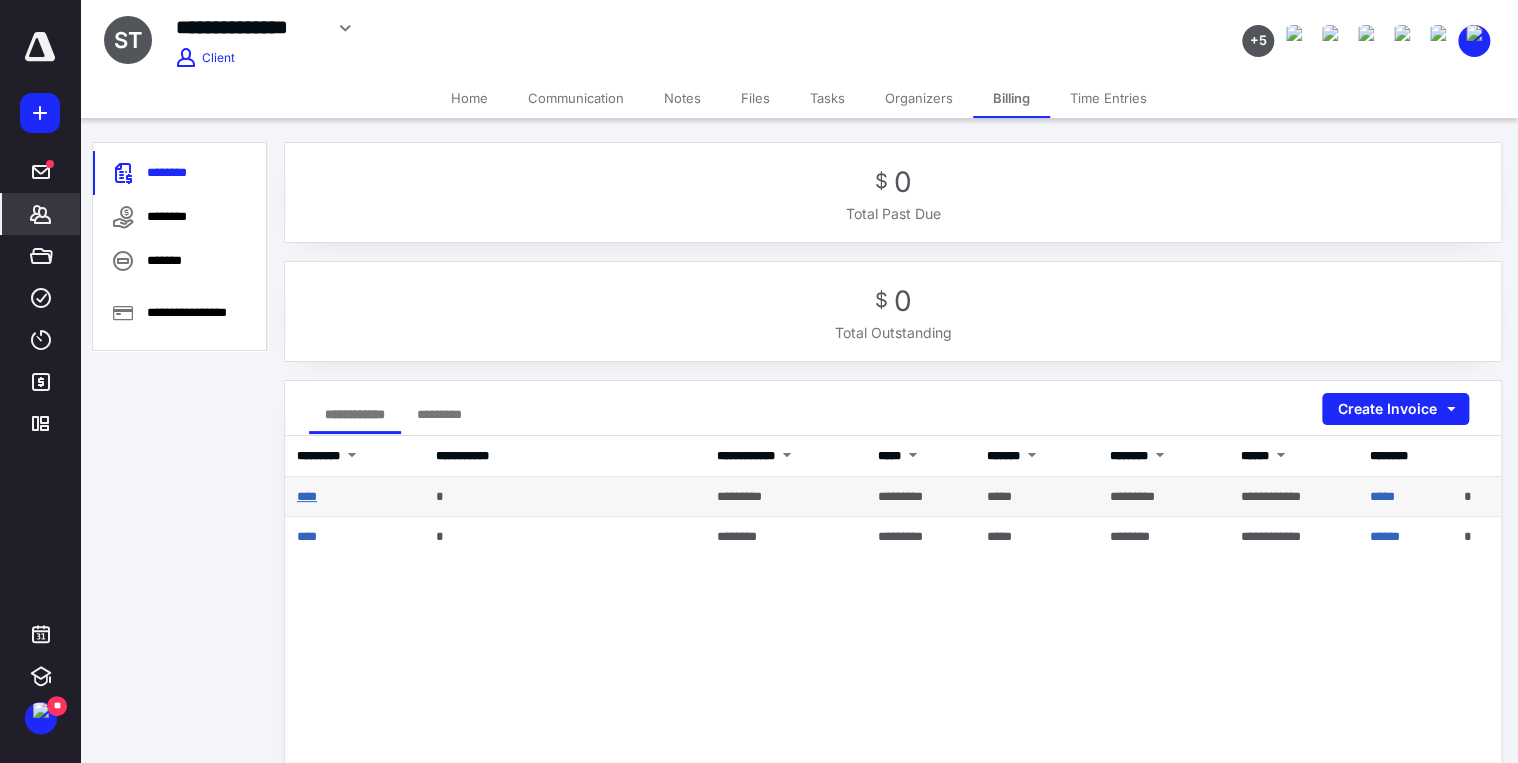 click on "****" at bounding box center (307, 496) 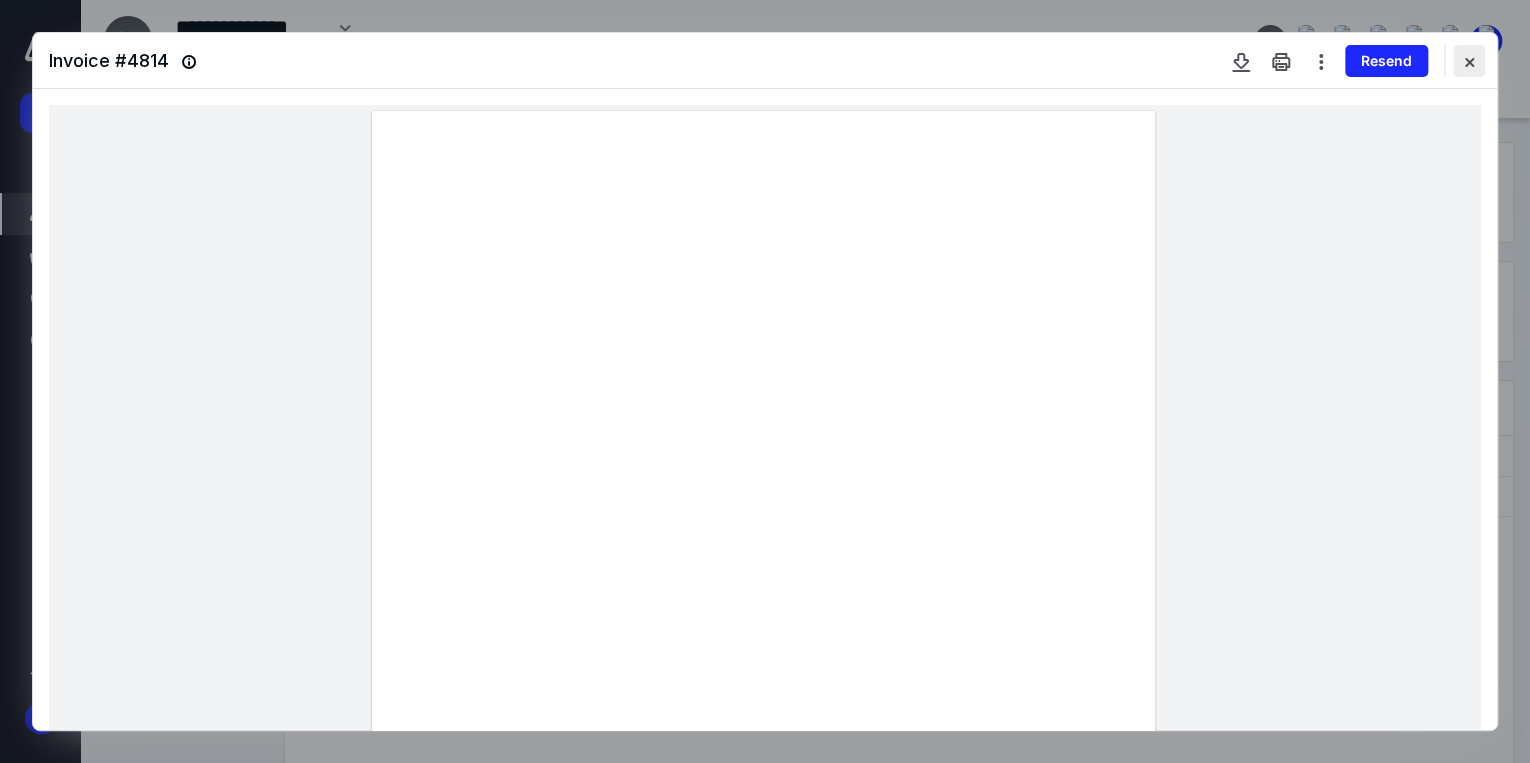 click at bounding box center [1469, 61] 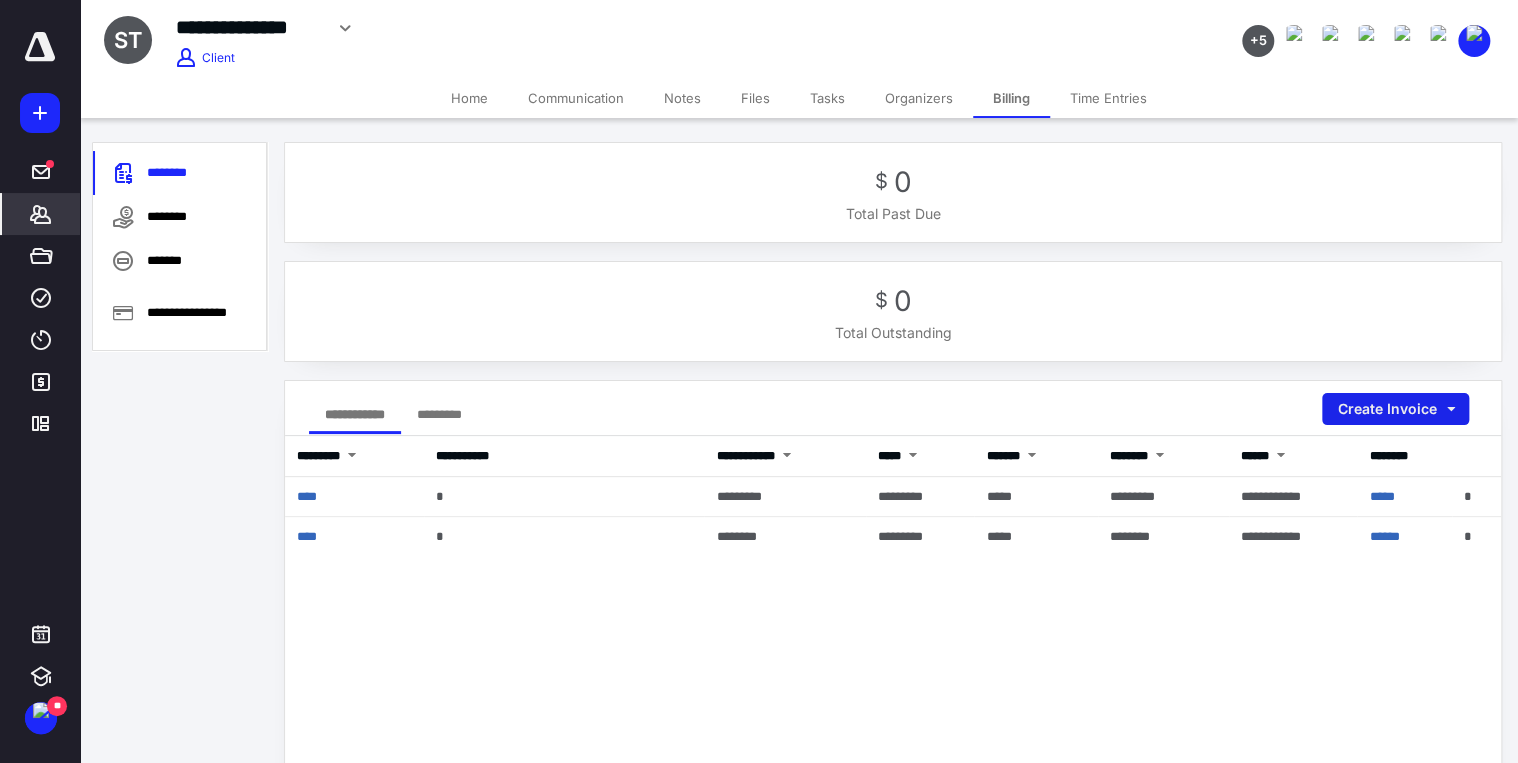 click on "Create Invoice" at bounding box center (1395, 409) 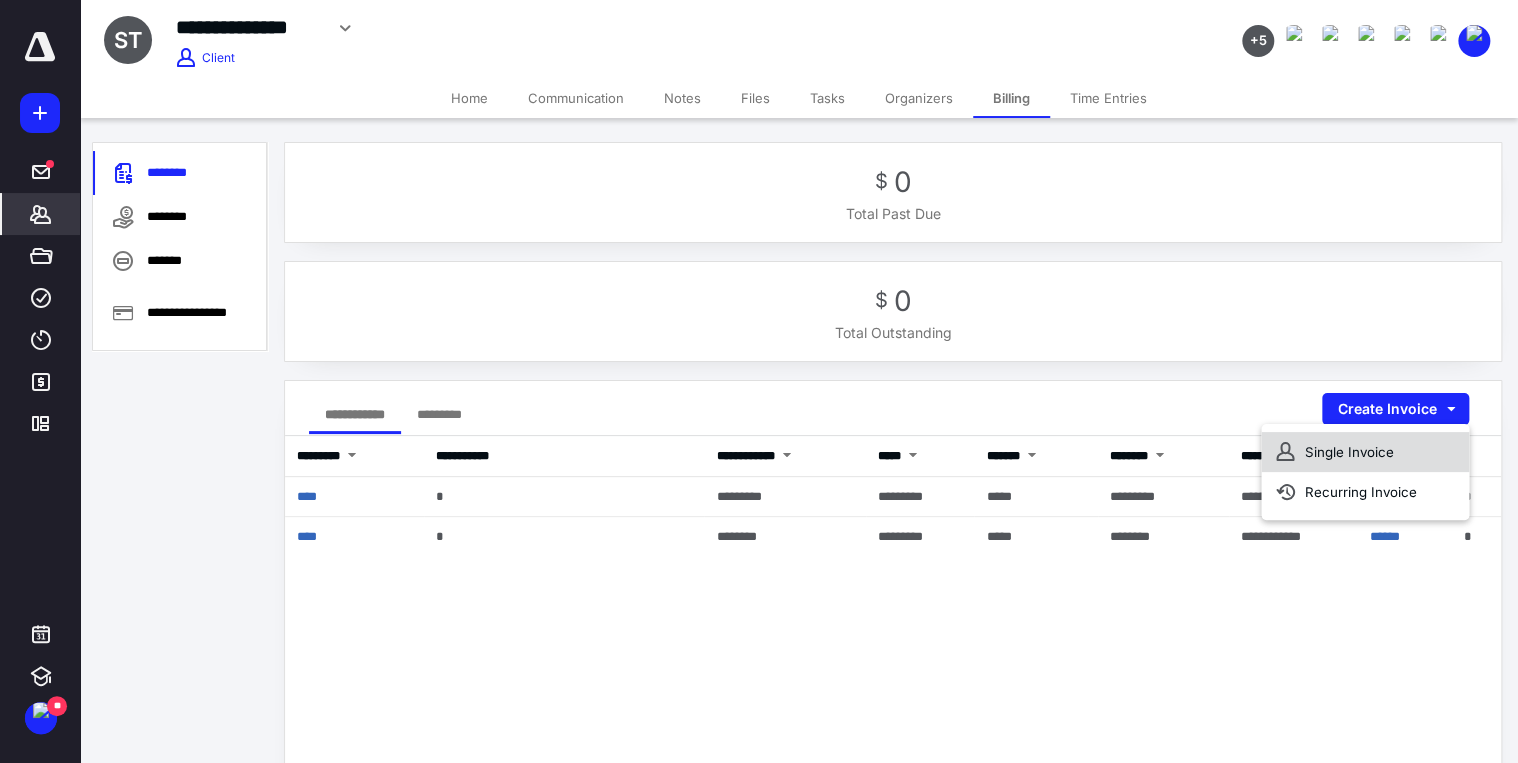 click on "Single Invoice" at bounding box center (1365, 452) 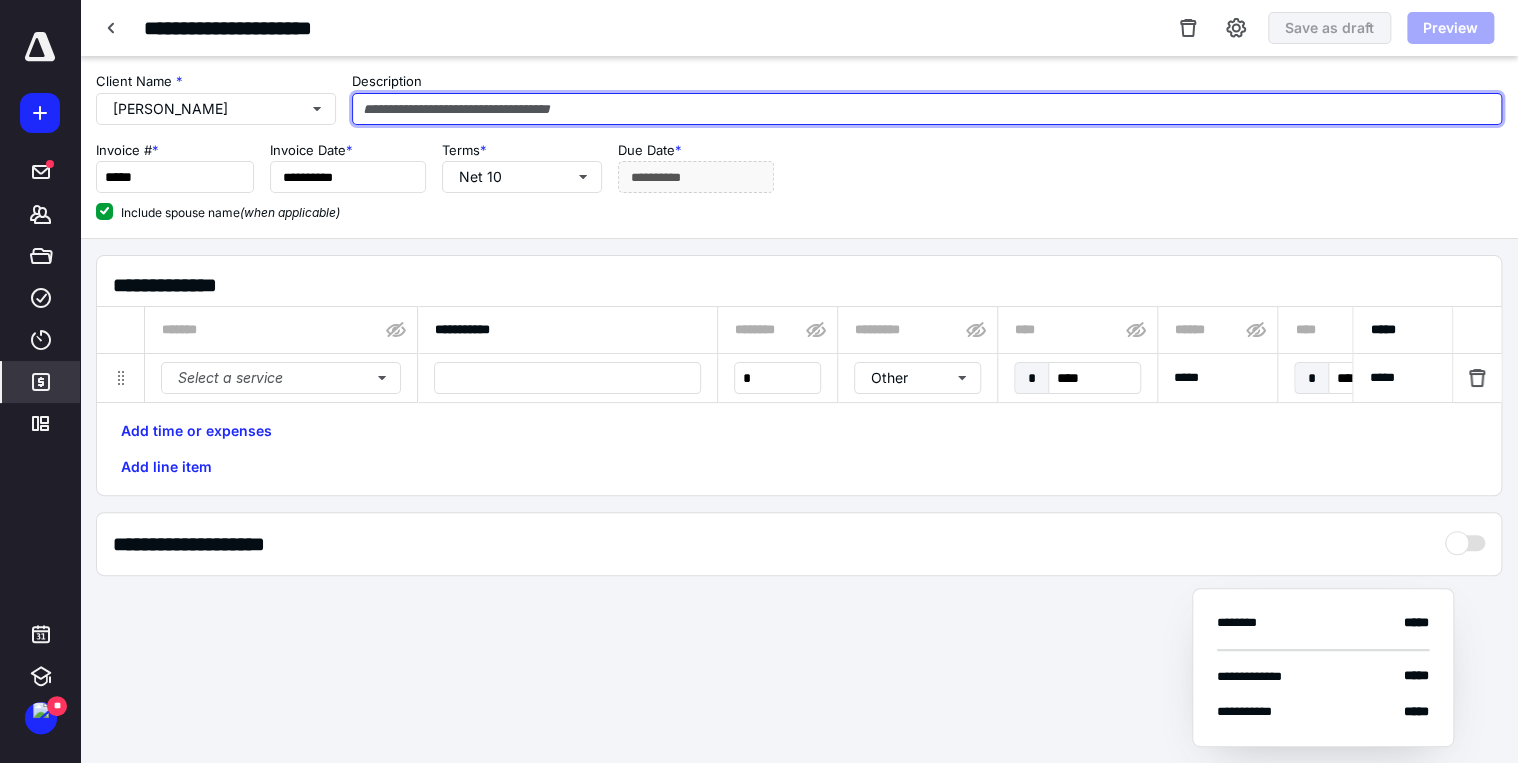 click at bounding box center [927, 109] 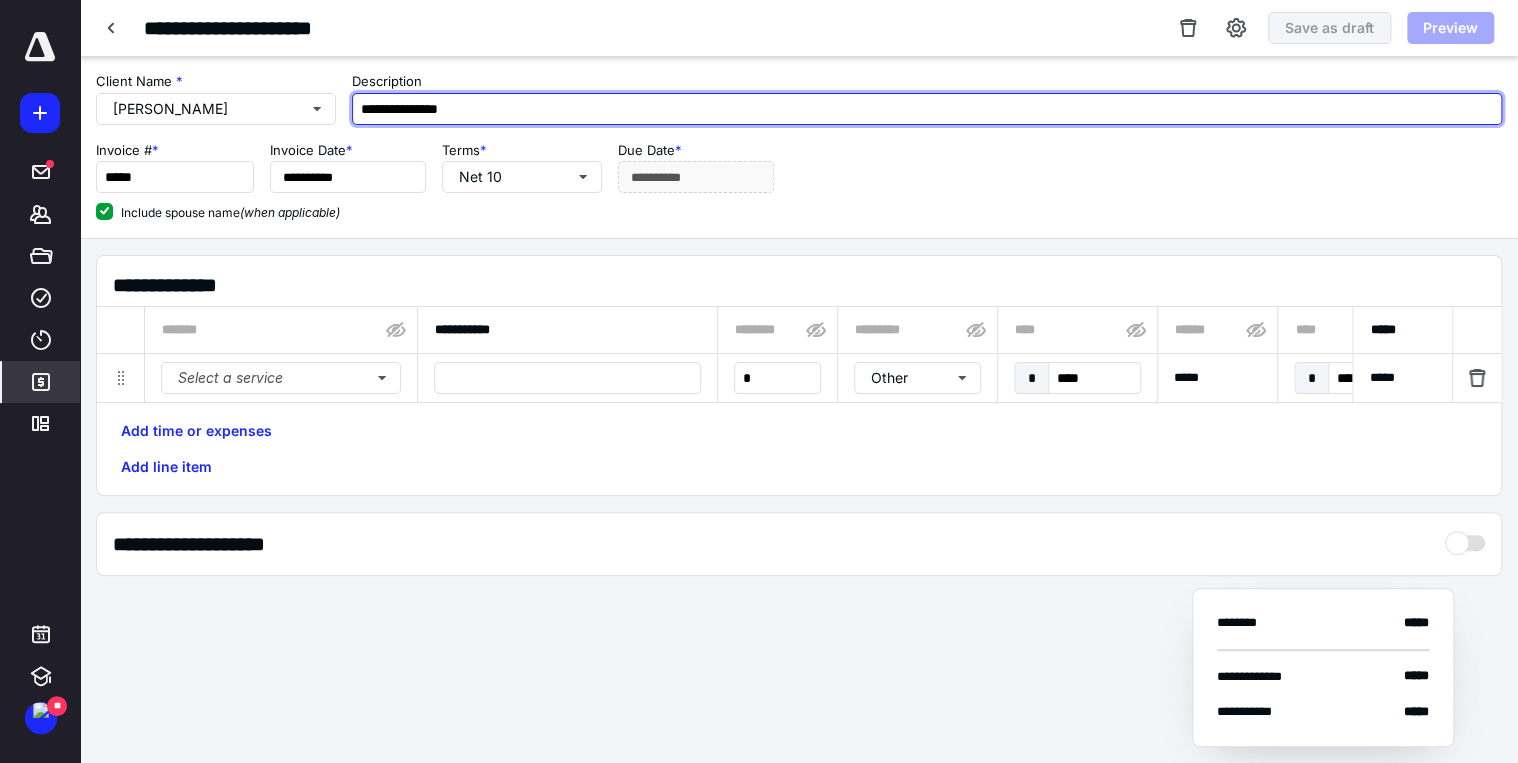 type on "**********" 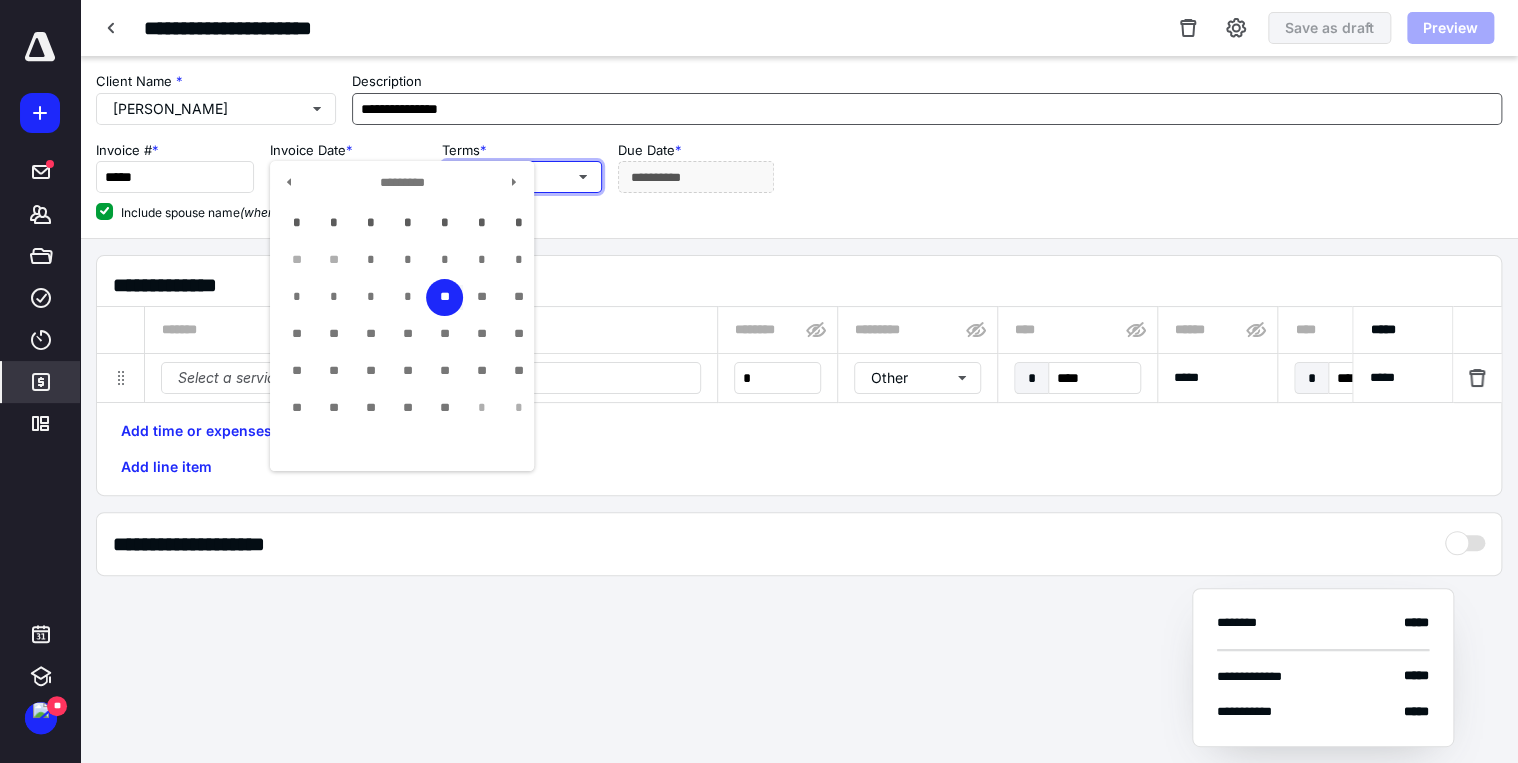 type 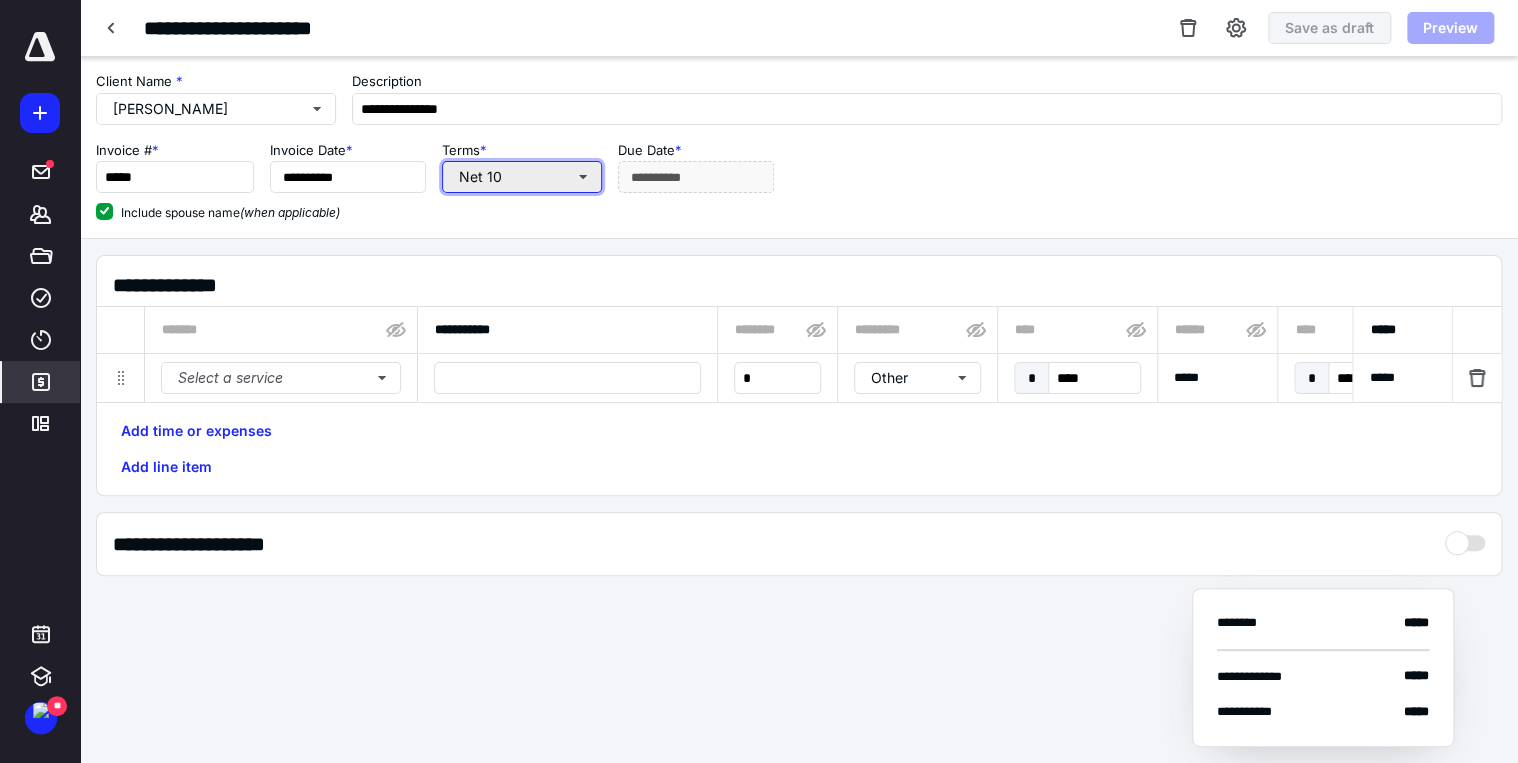 click on "Net 10" at bounding box center (522, 177) 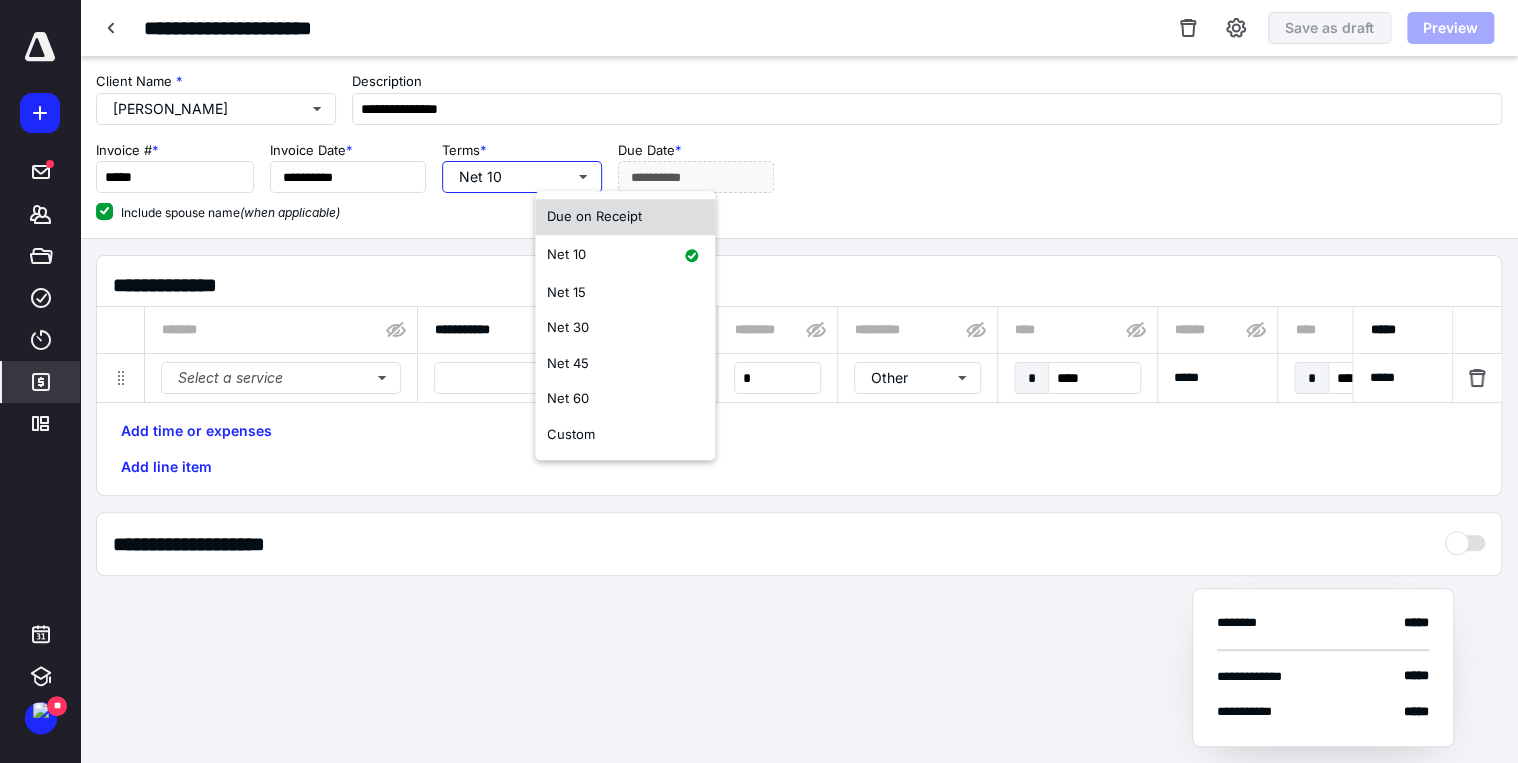 click on "Due on Receipt" at bounding box center (594, 216) 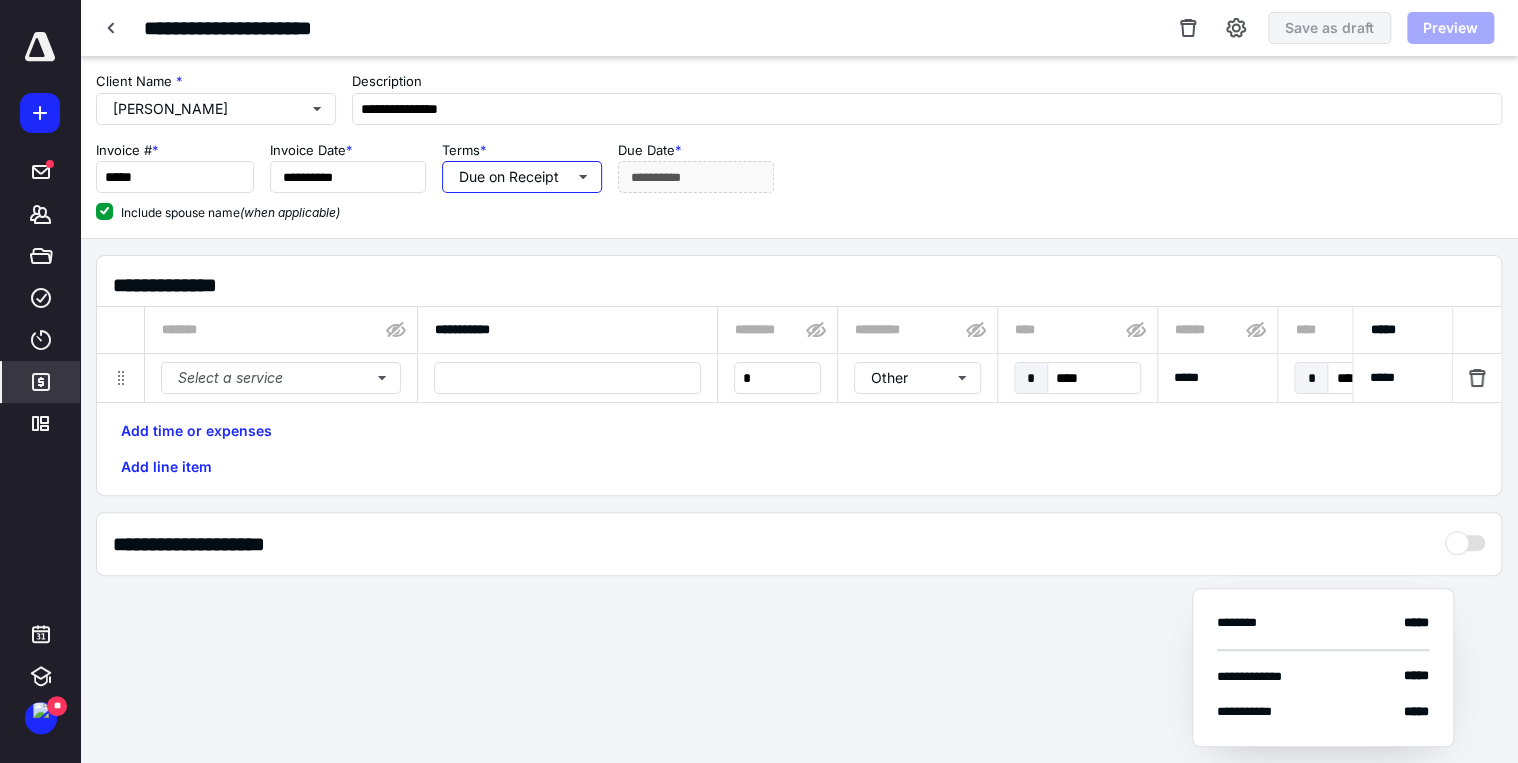 type on "**********" 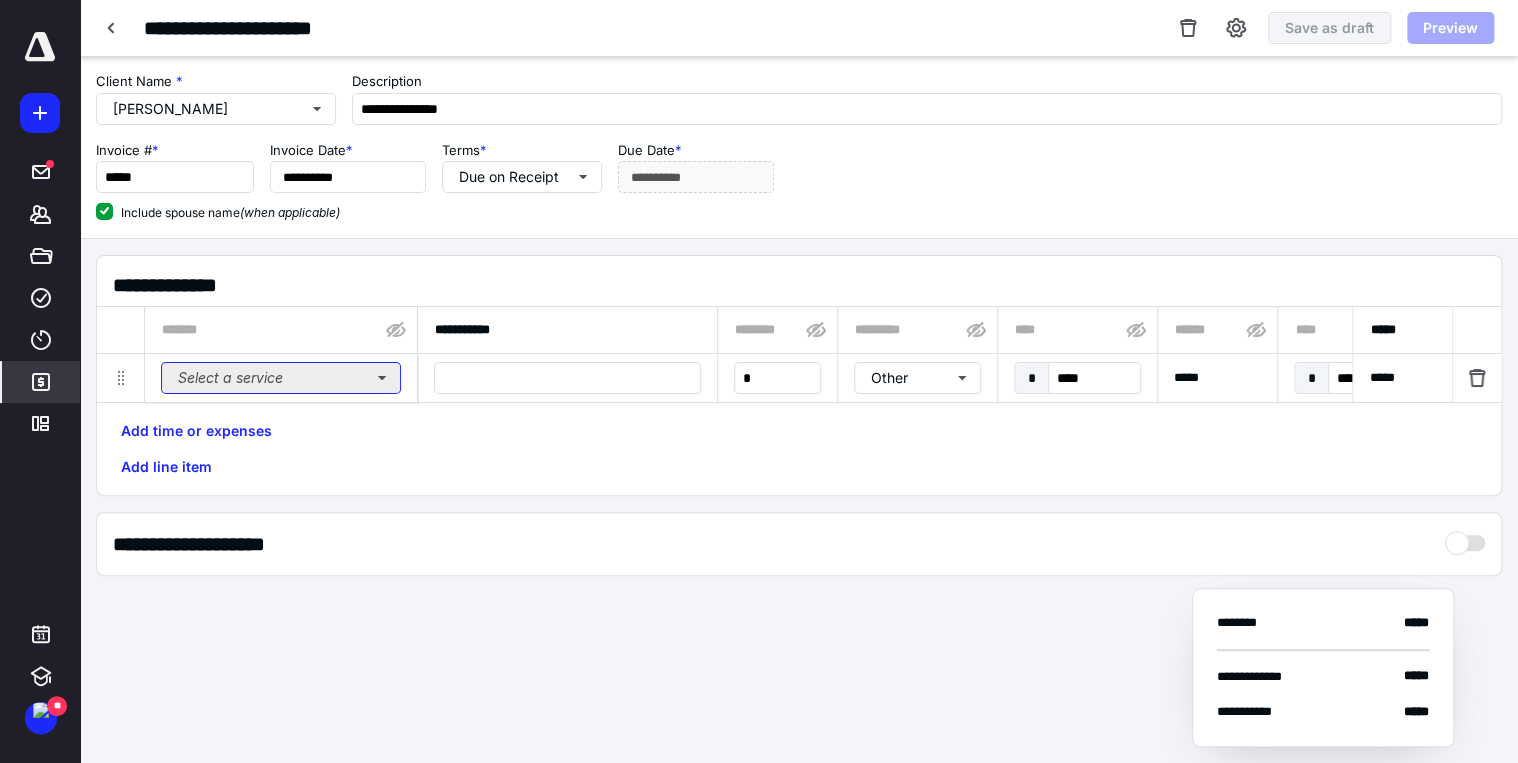 click on "Select a service" at bounding box center (281, 378) 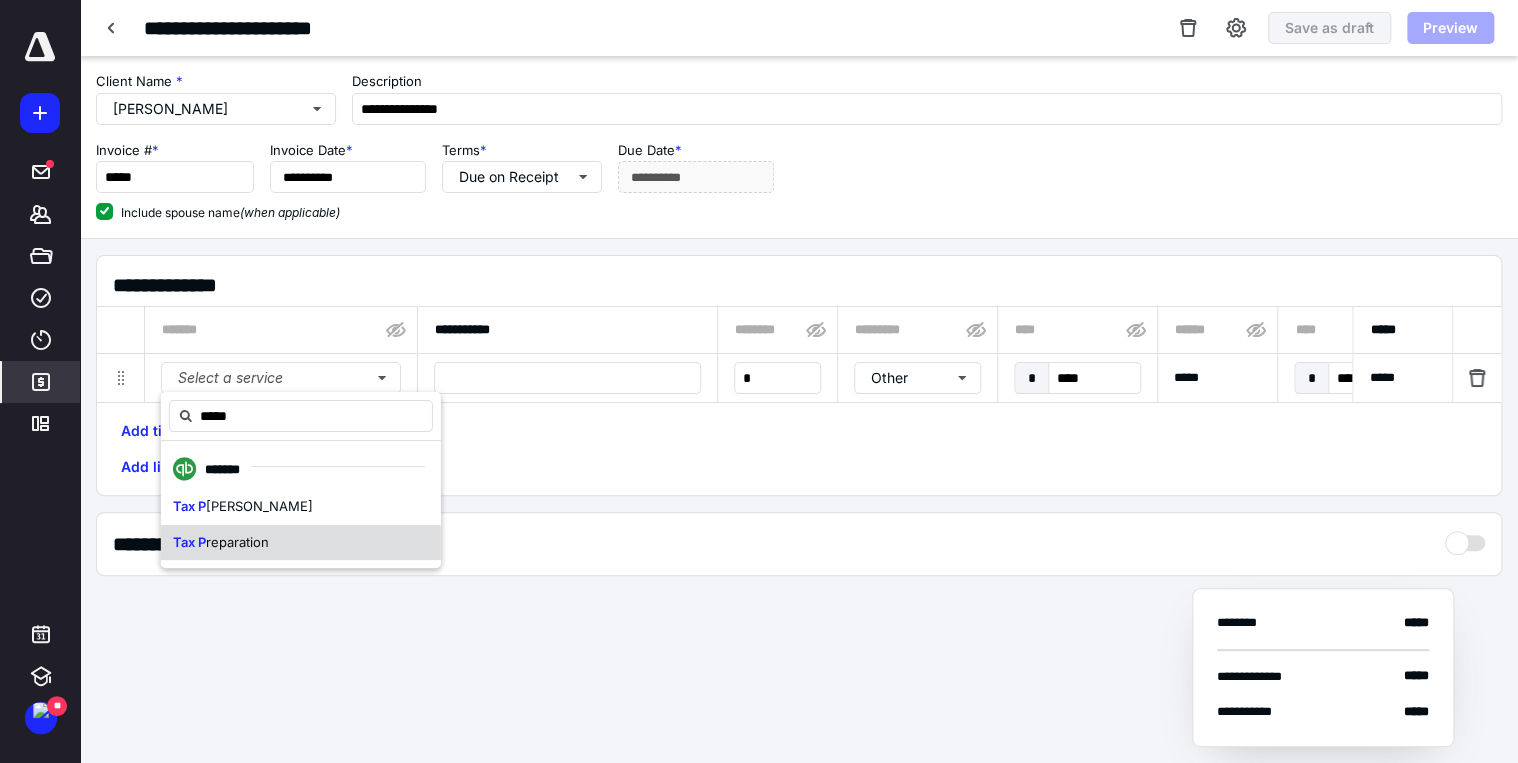 click on "reparation" at bounding box center (237, 542) 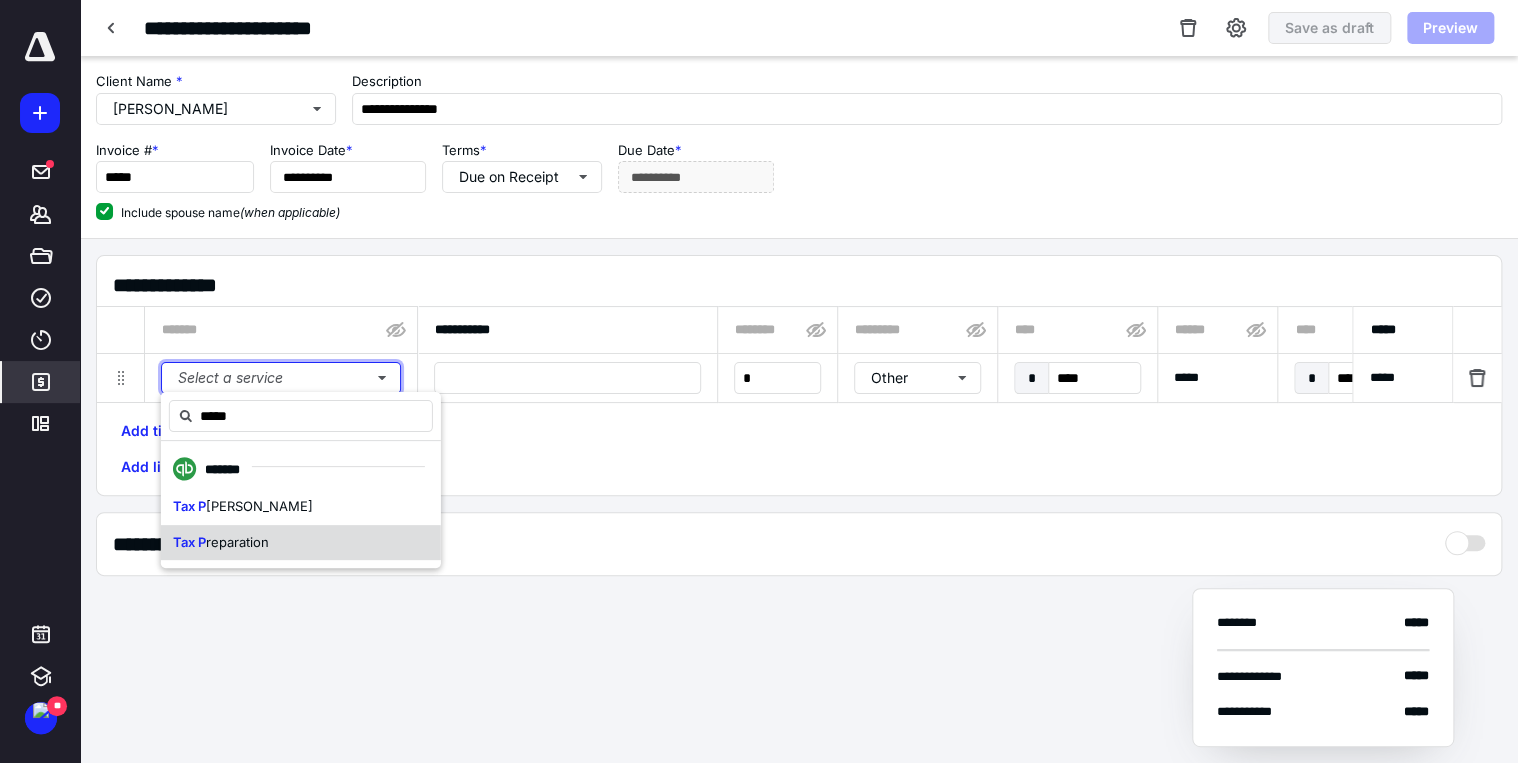 type 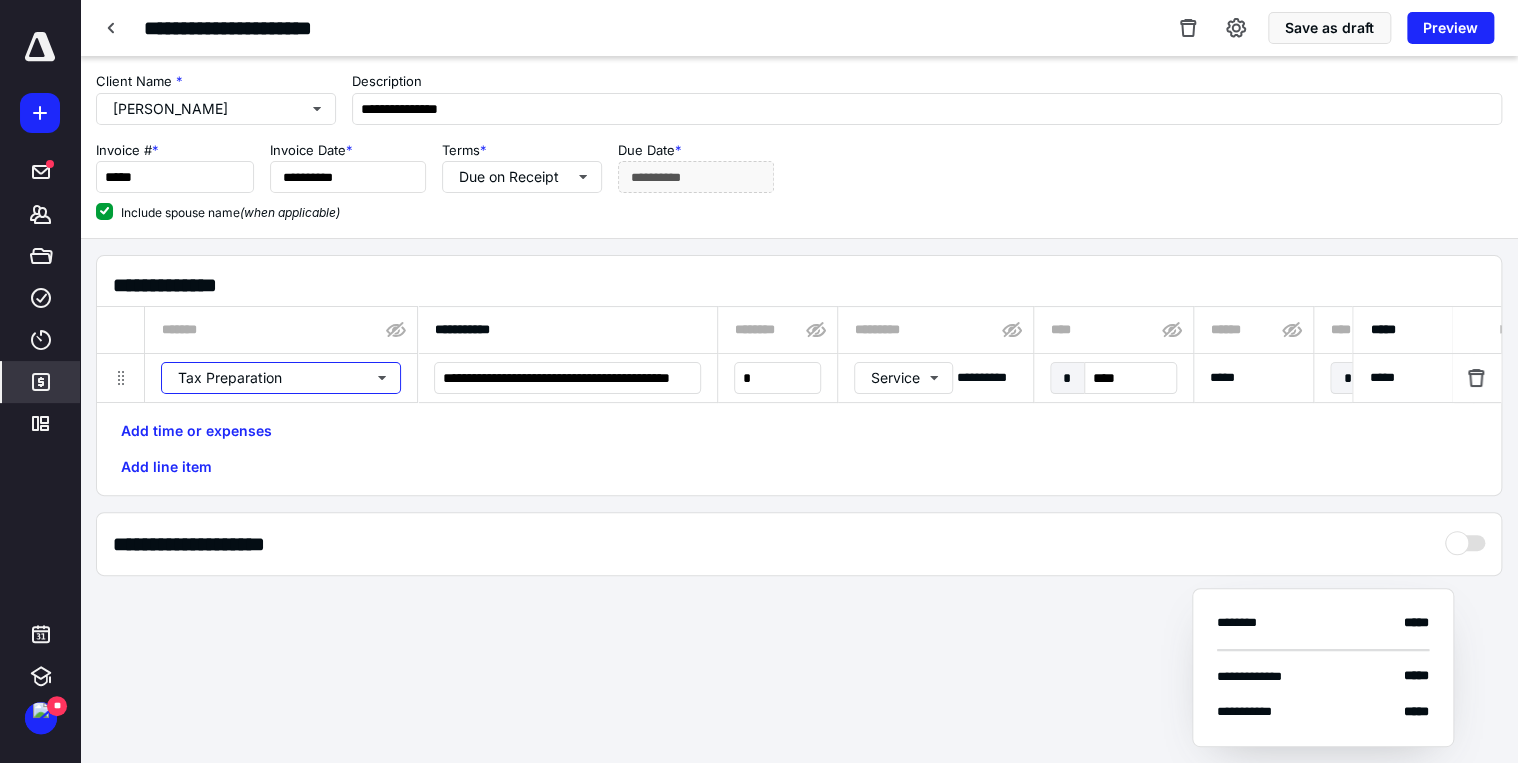 type 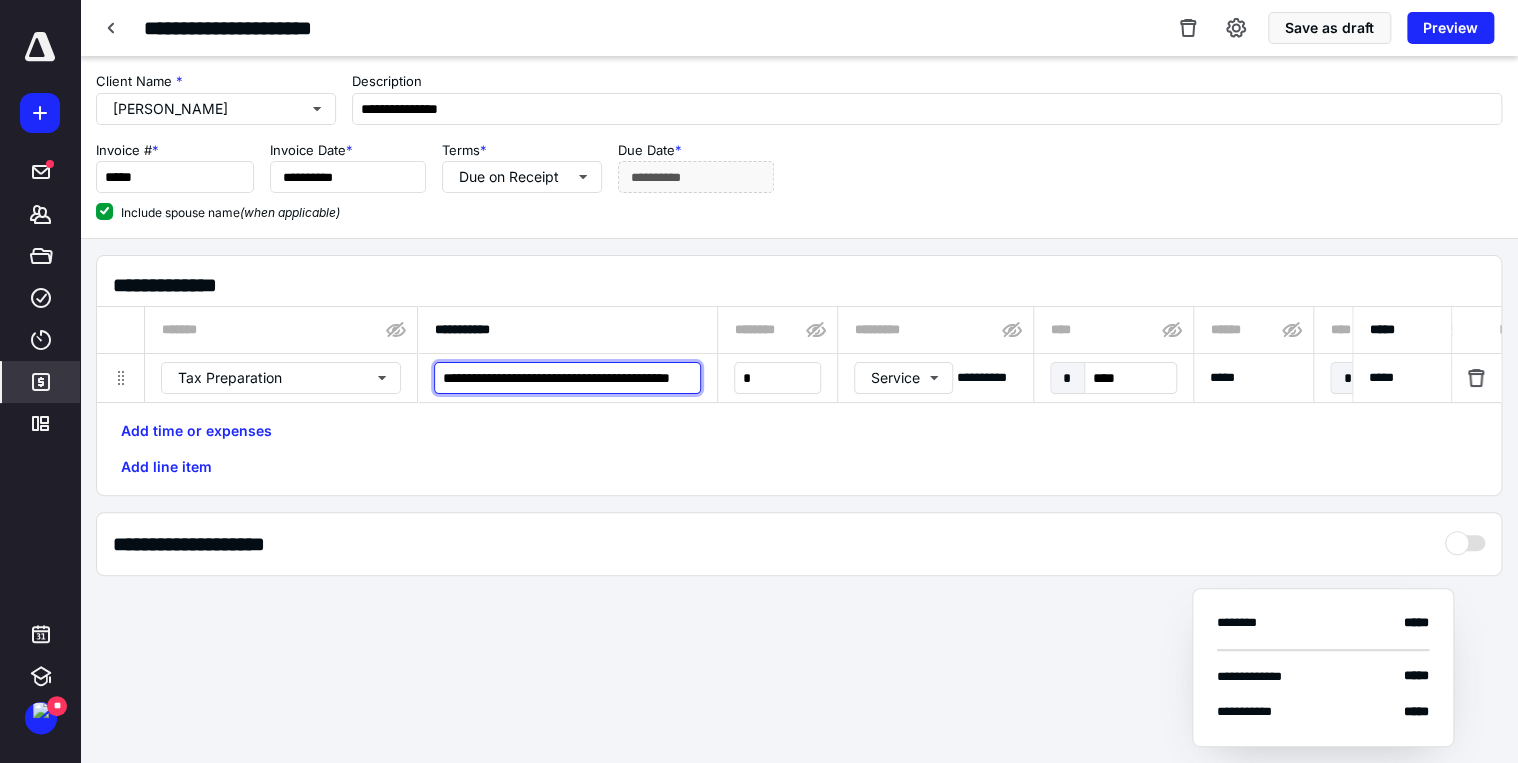 click on "**********" at bounding box center [567, 378] 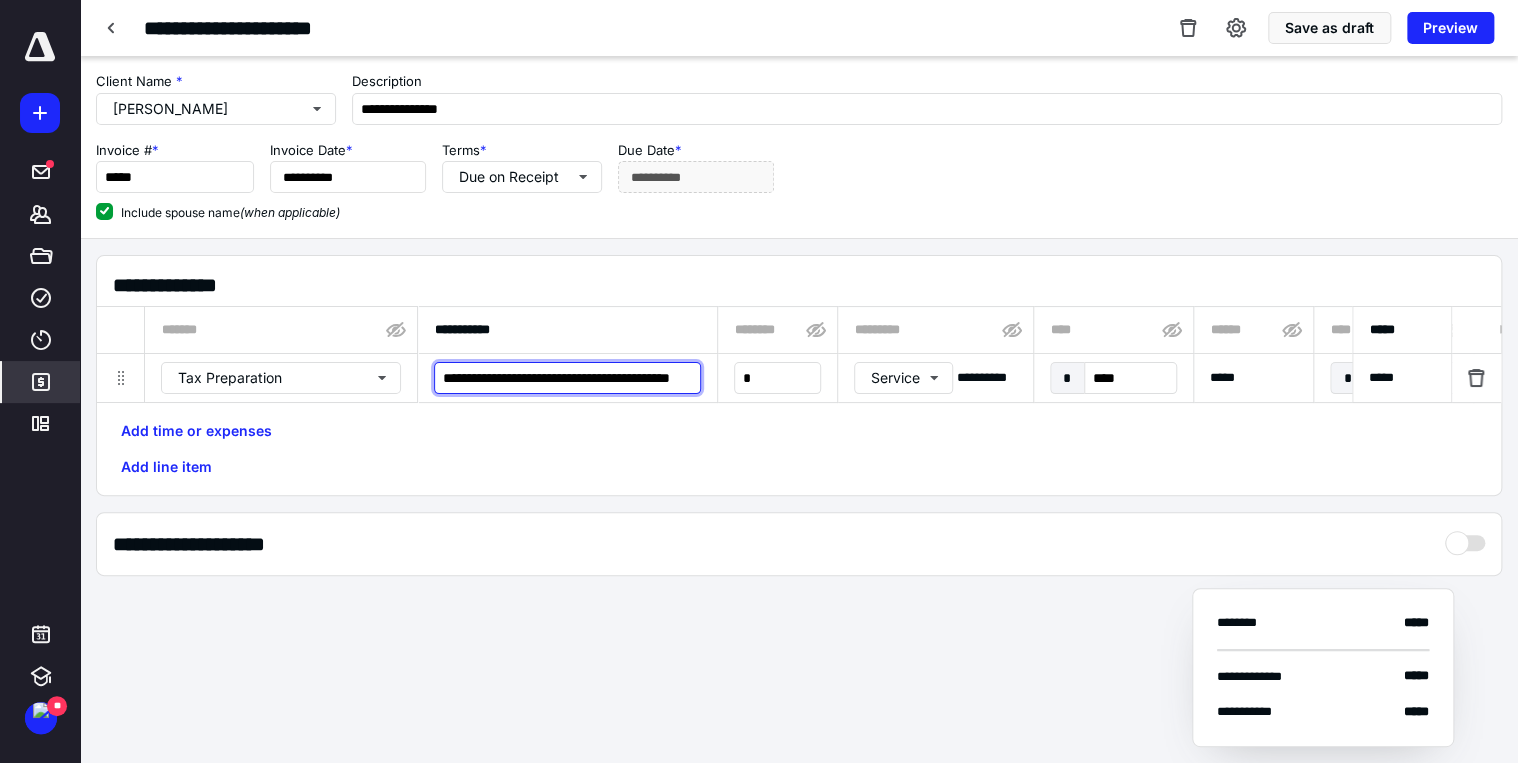 click on "**********" at bounding box center [567, 378] 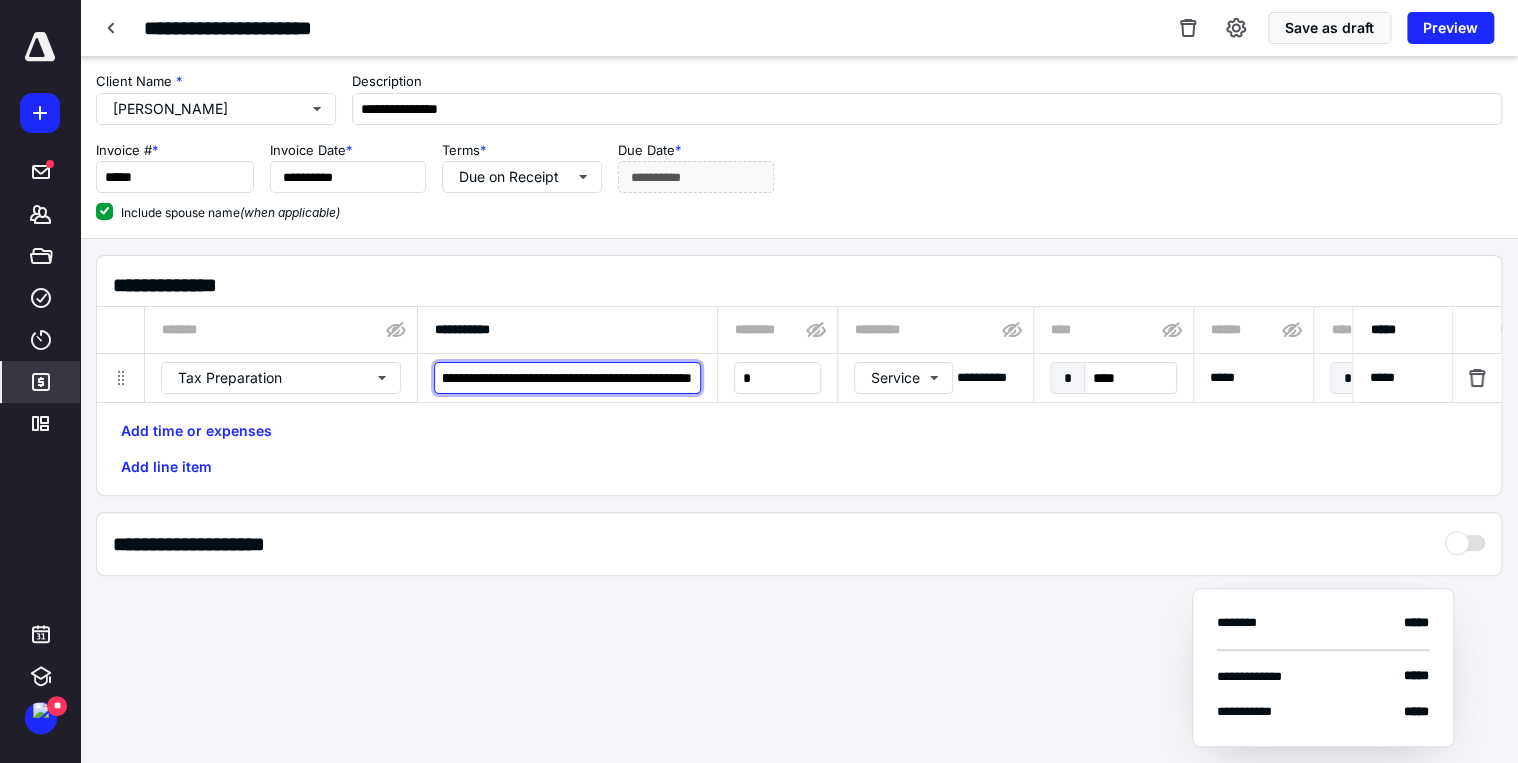 scroll, scrollTop: 0, scrollLeft: 700, axis: horizontal 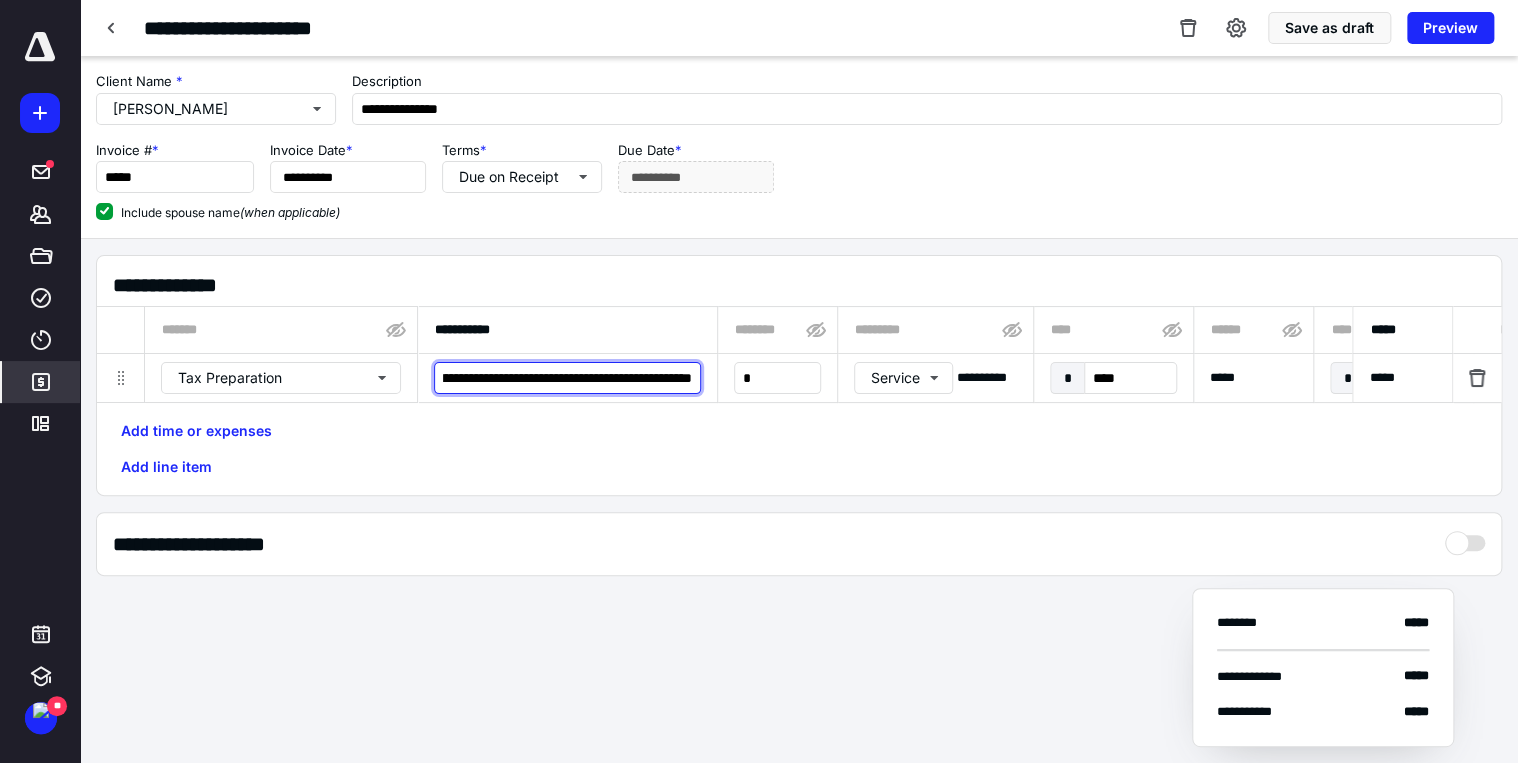 type on "**********" 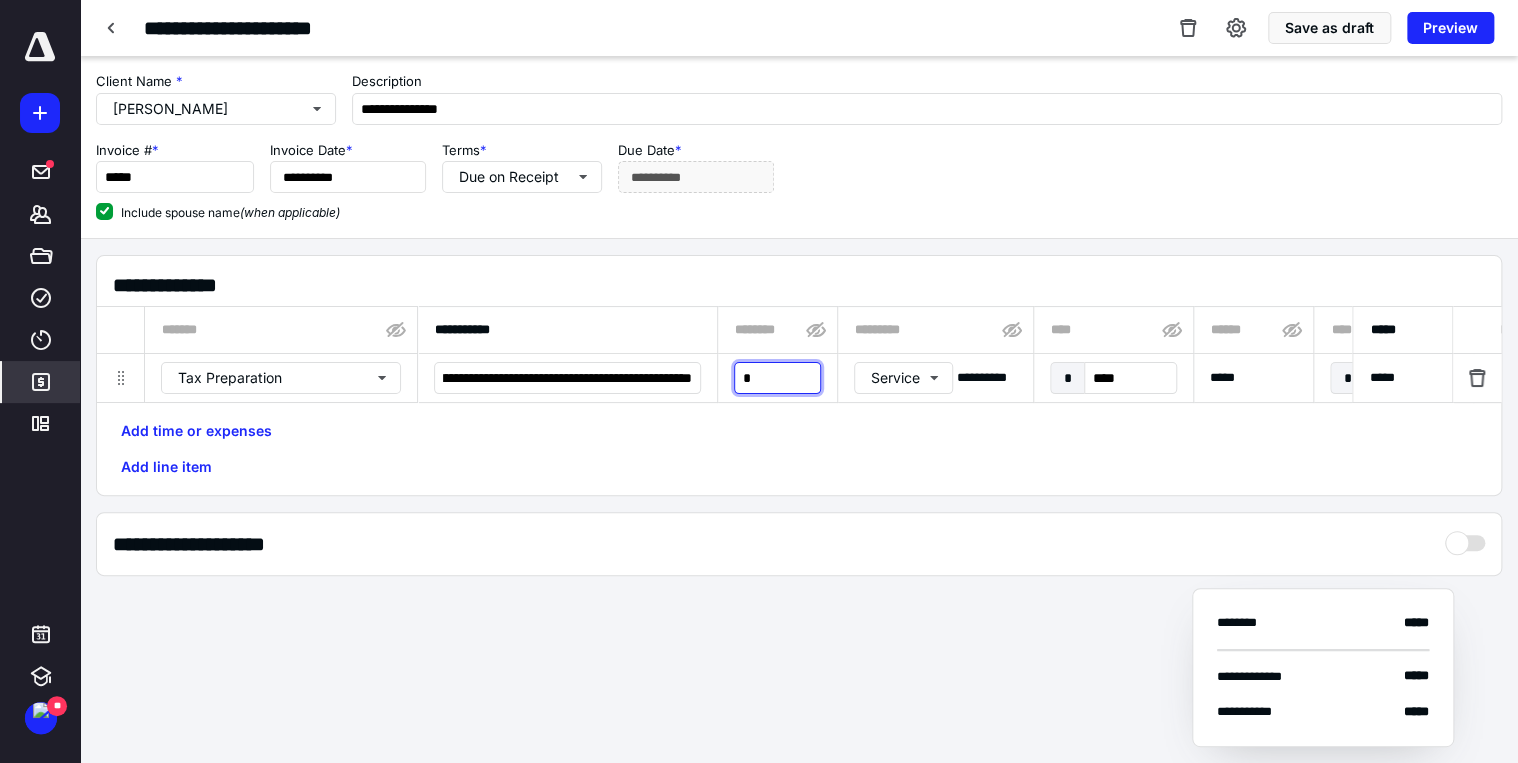 scroll, scrollTop: 0, scrollLeft: 0, axis: both 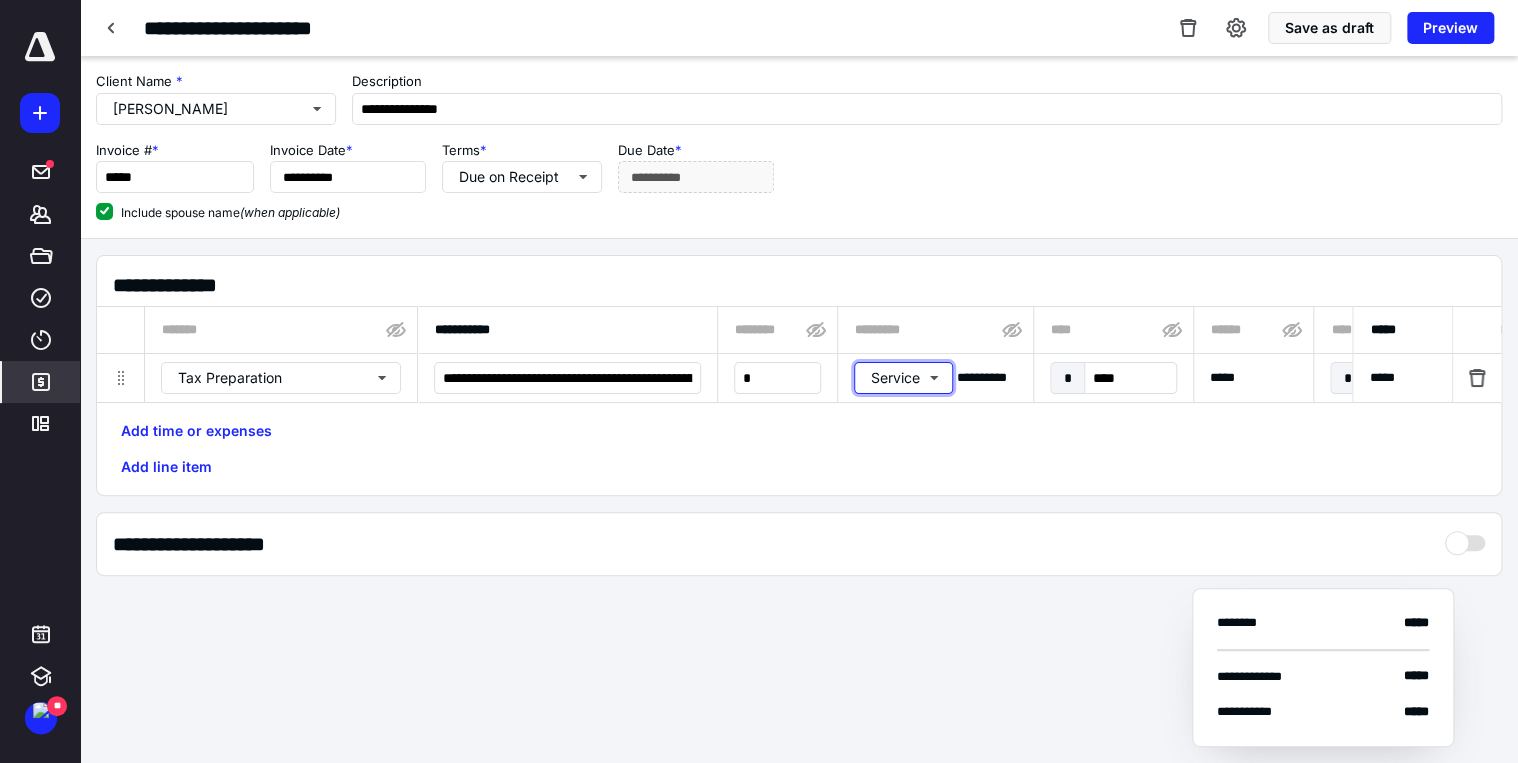 type 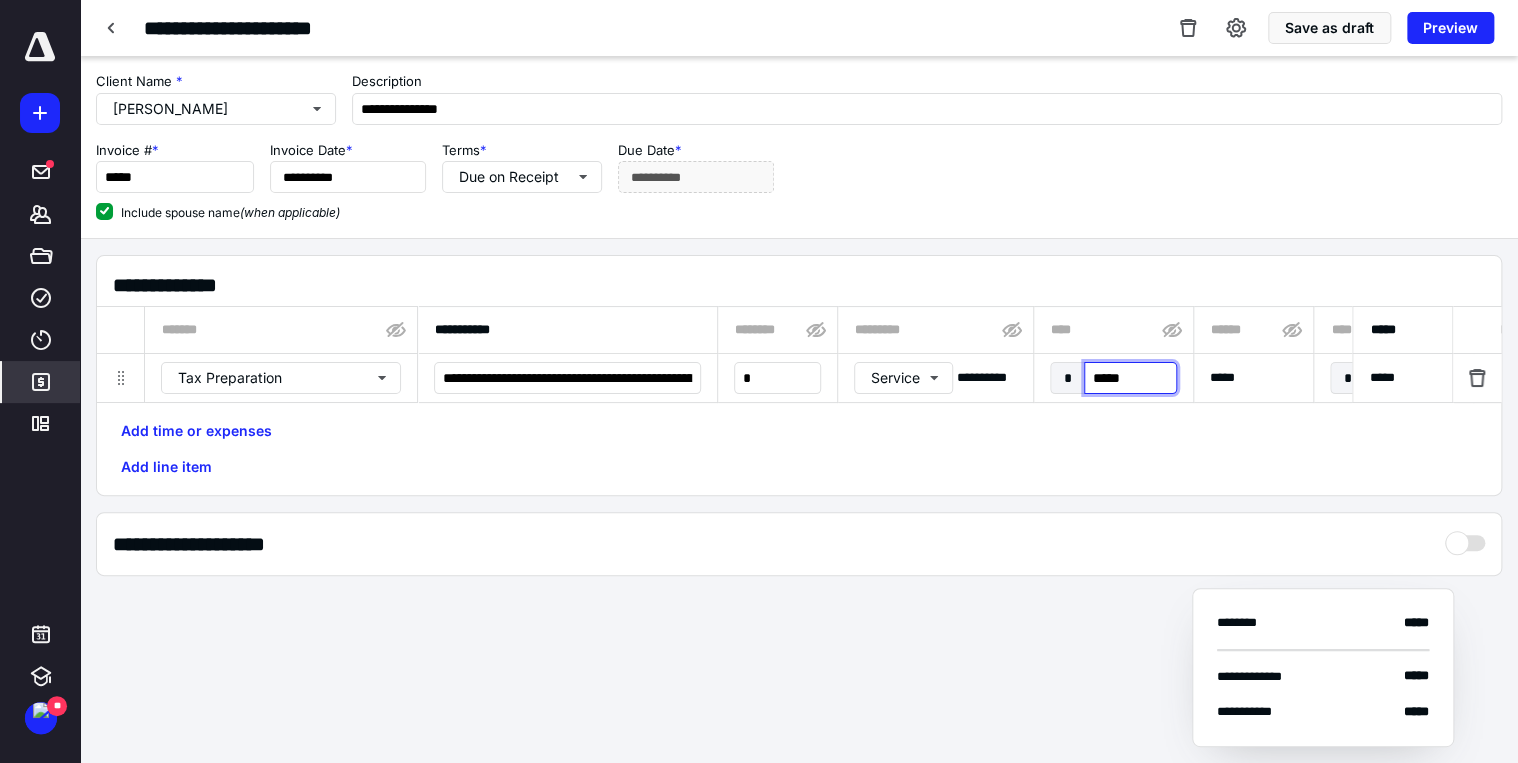 type on "******" 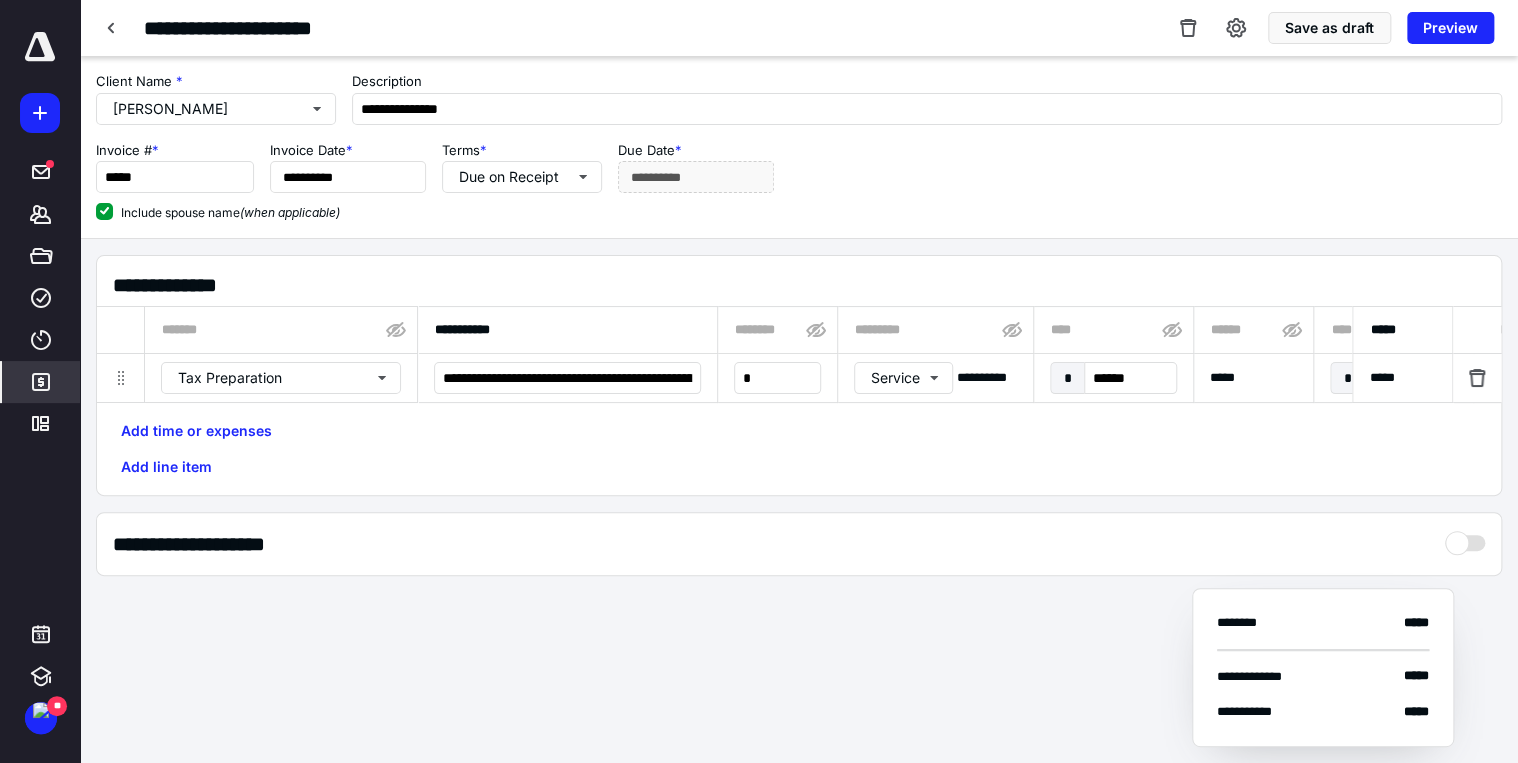 scroll, scrollTop: 0, scrollLeft: 1044, axis: horizontal 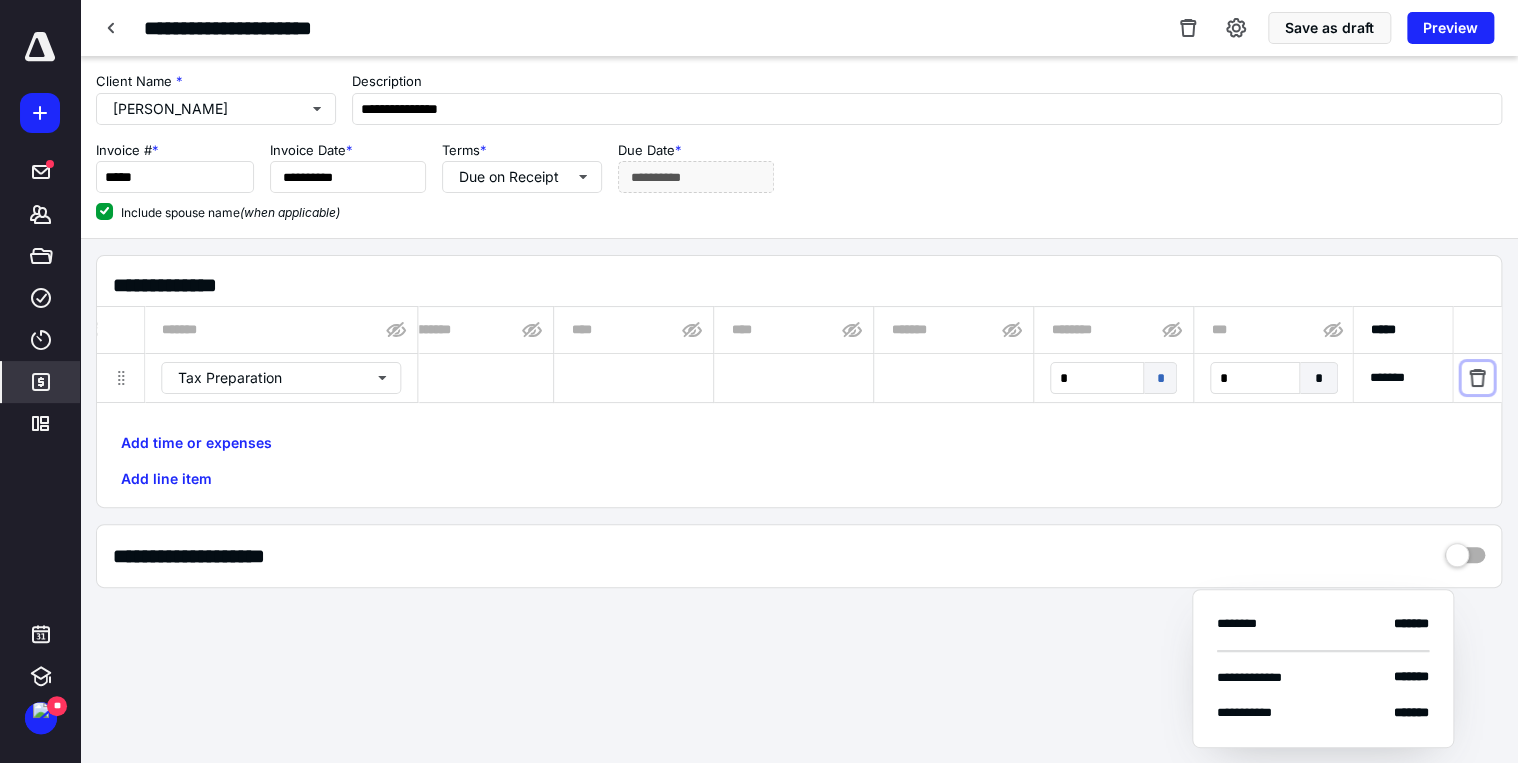 type 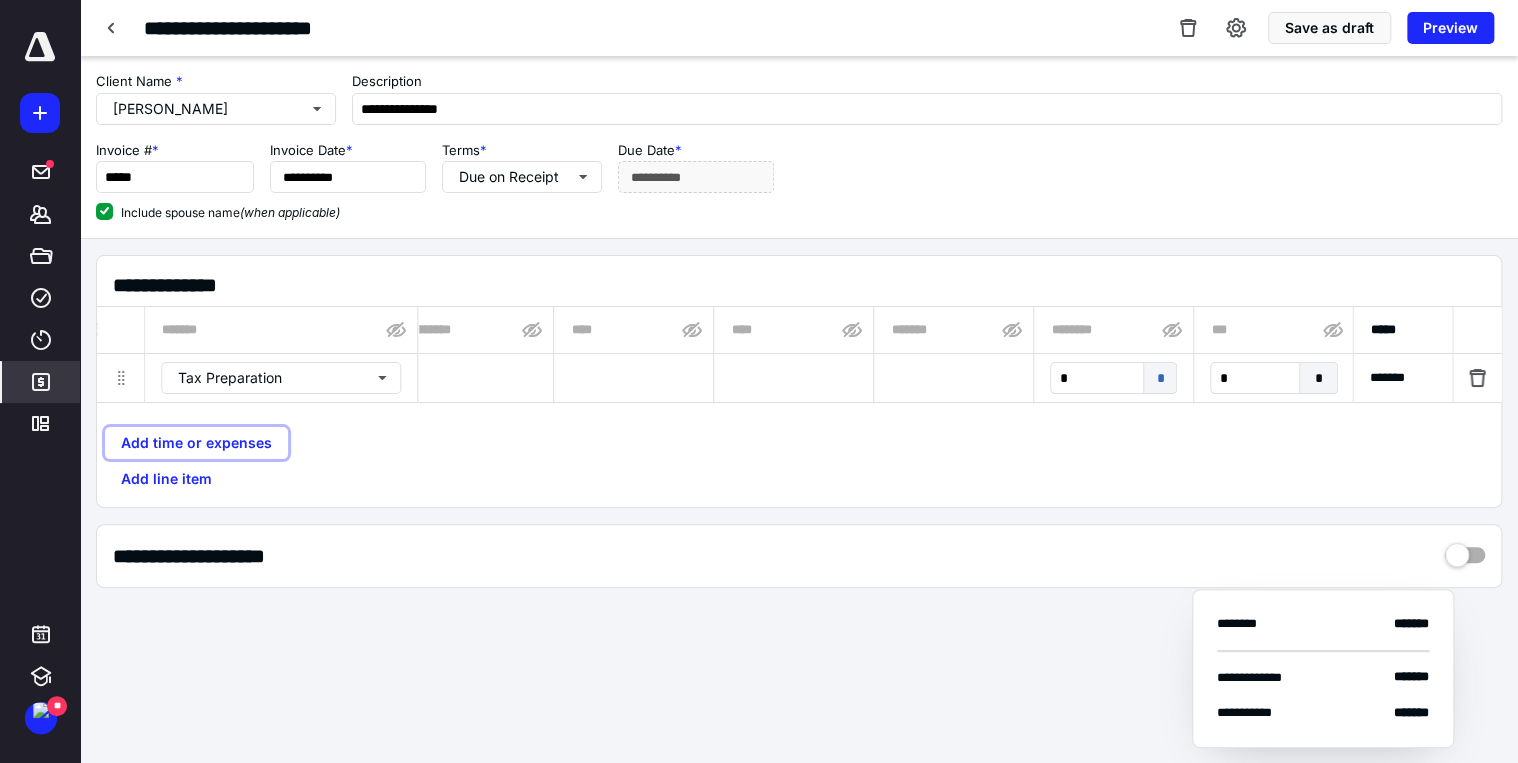 type 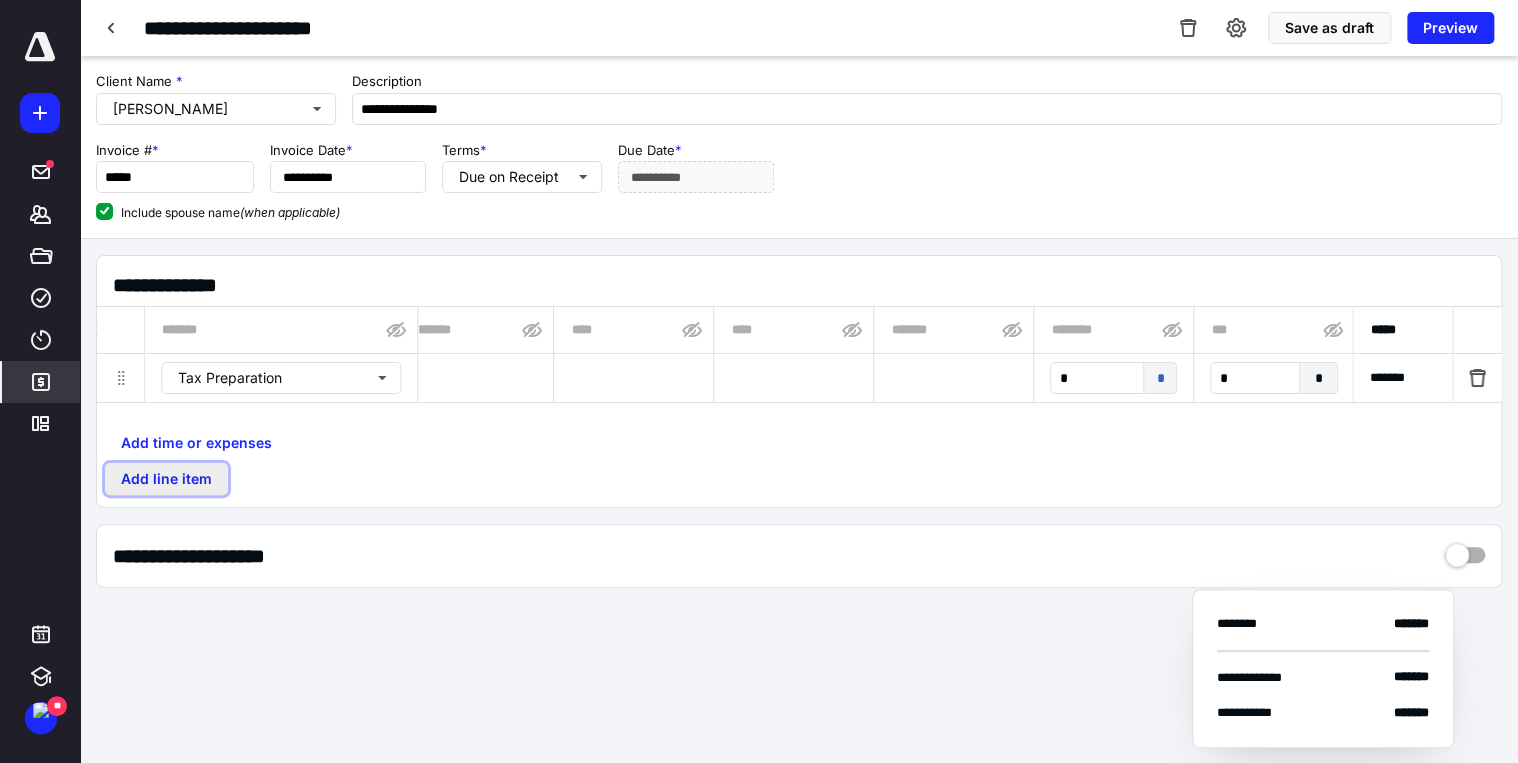 click on "Add line item" at bounding box center (166, 479) 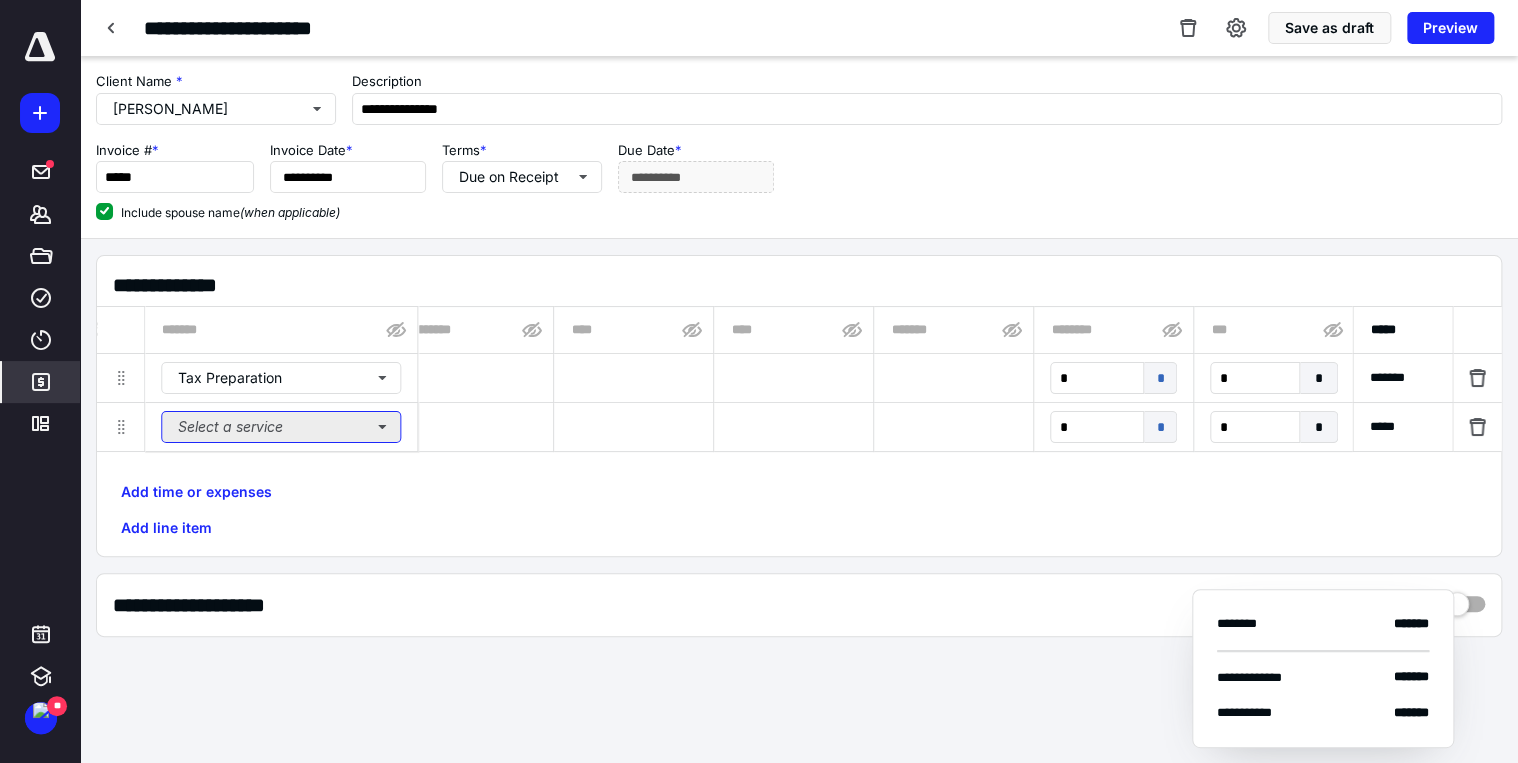 click on "Select a service" at bounding box center (281, 427) 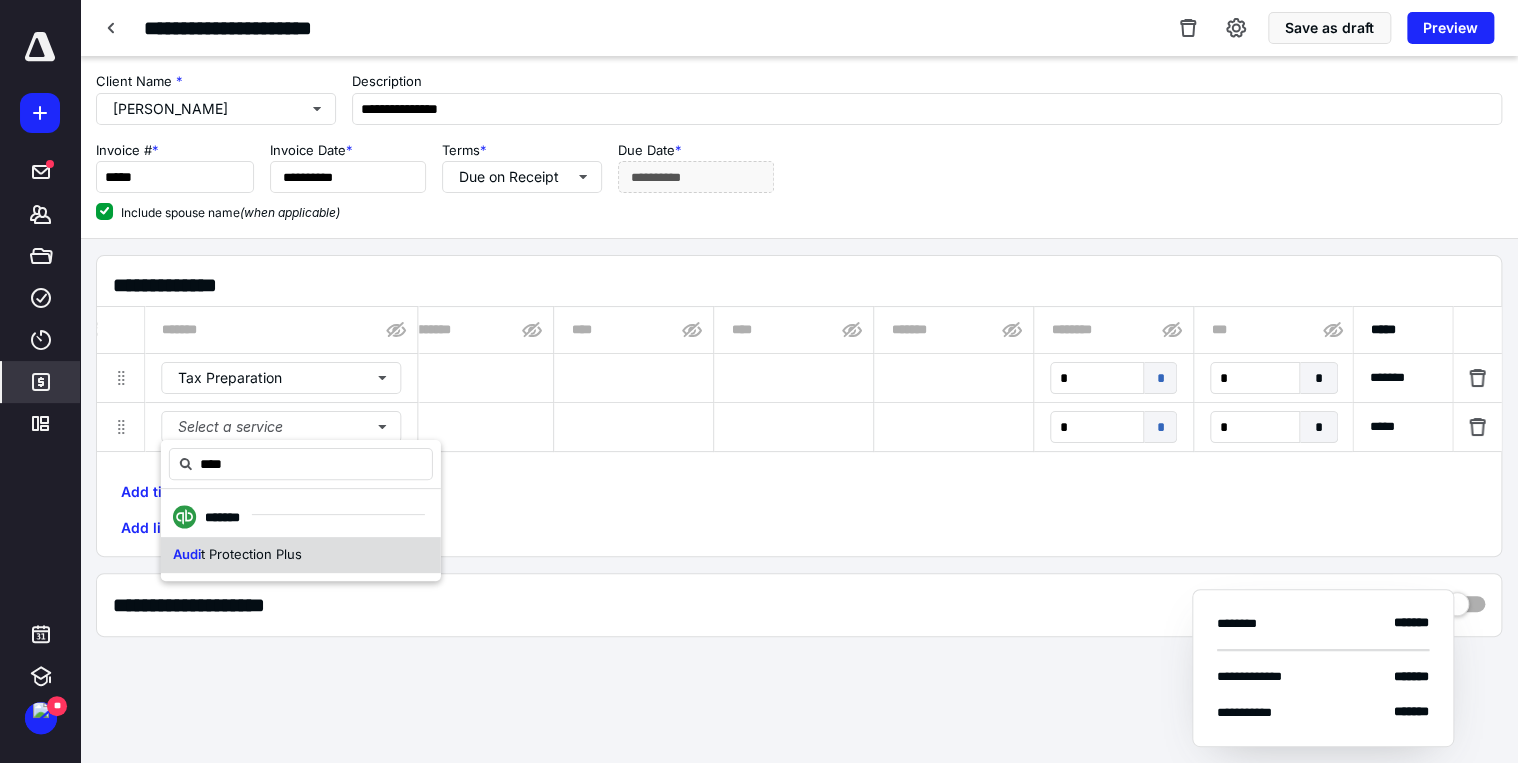 click on "t Protection Plus" at bounding box center (251, 554) 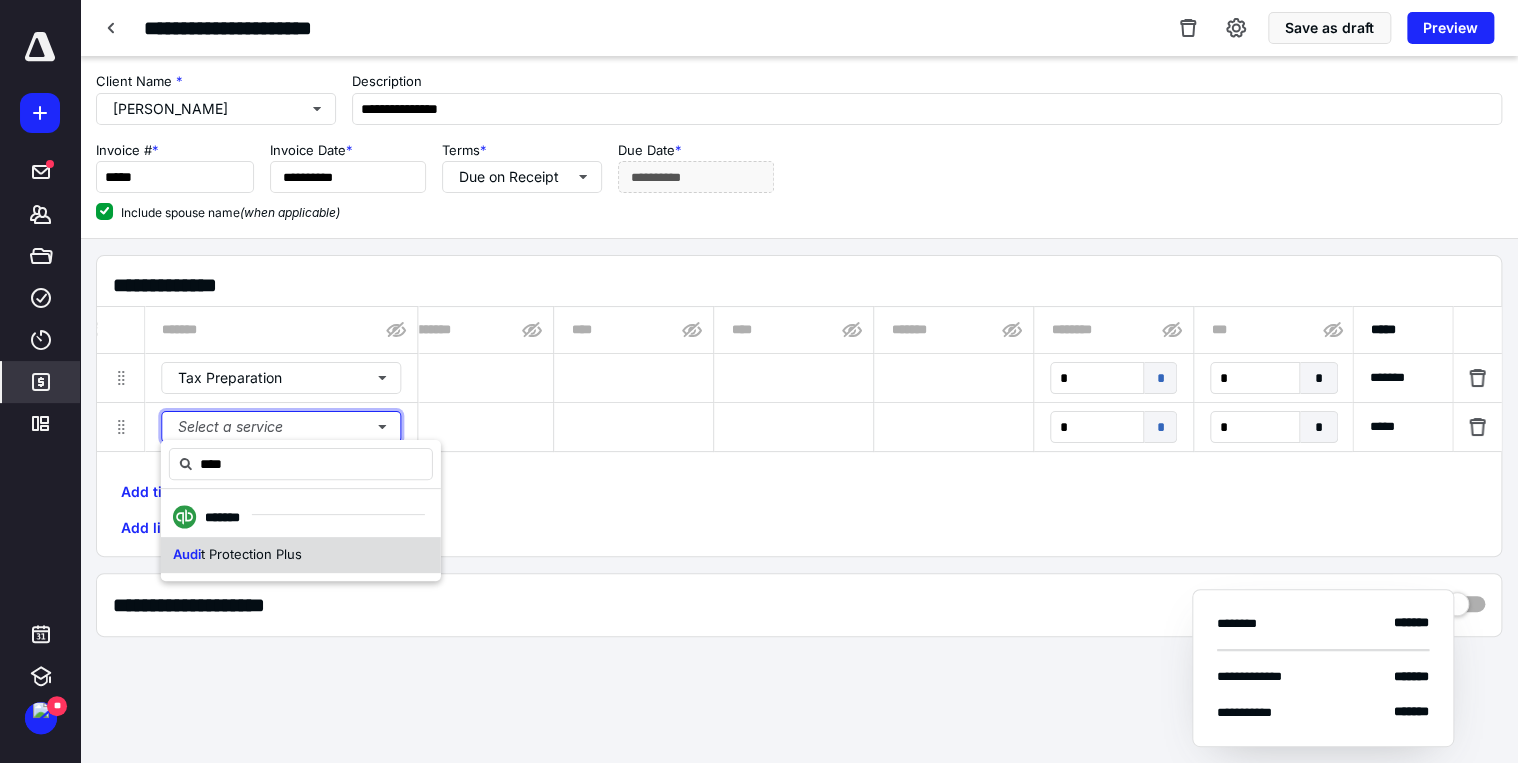 type 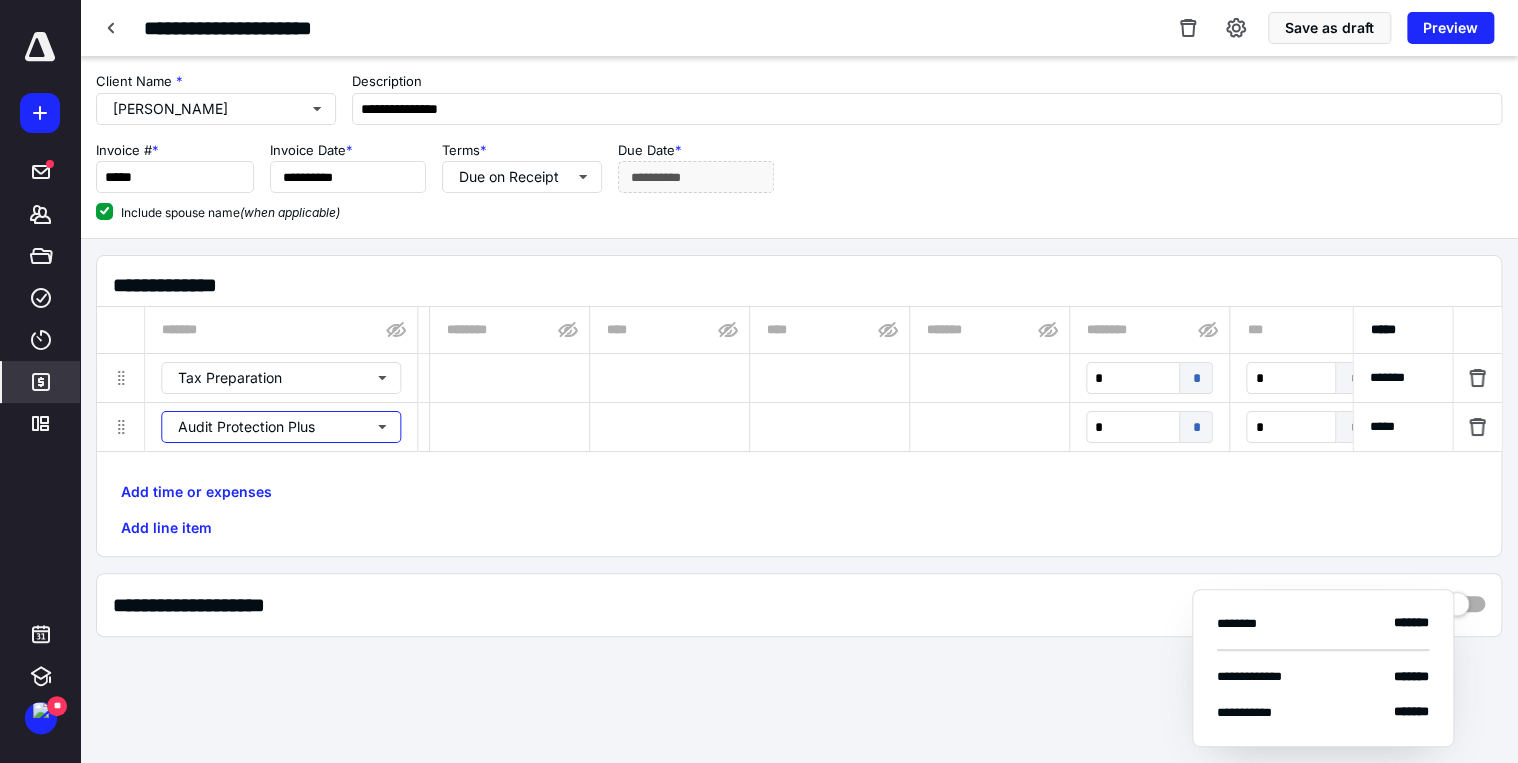 type 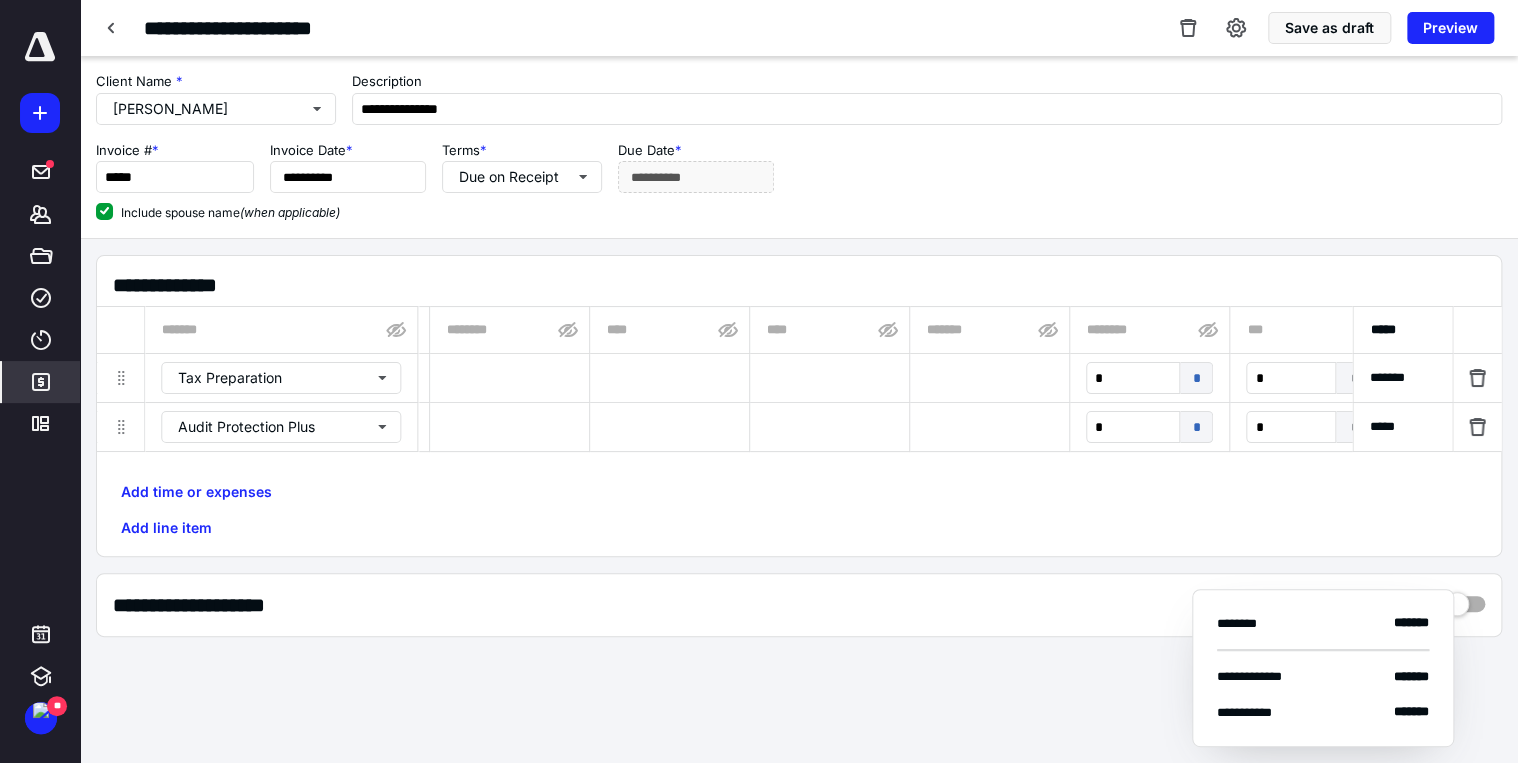 scroll, scrollTop: 0, scrollLeft: 0, axis: both 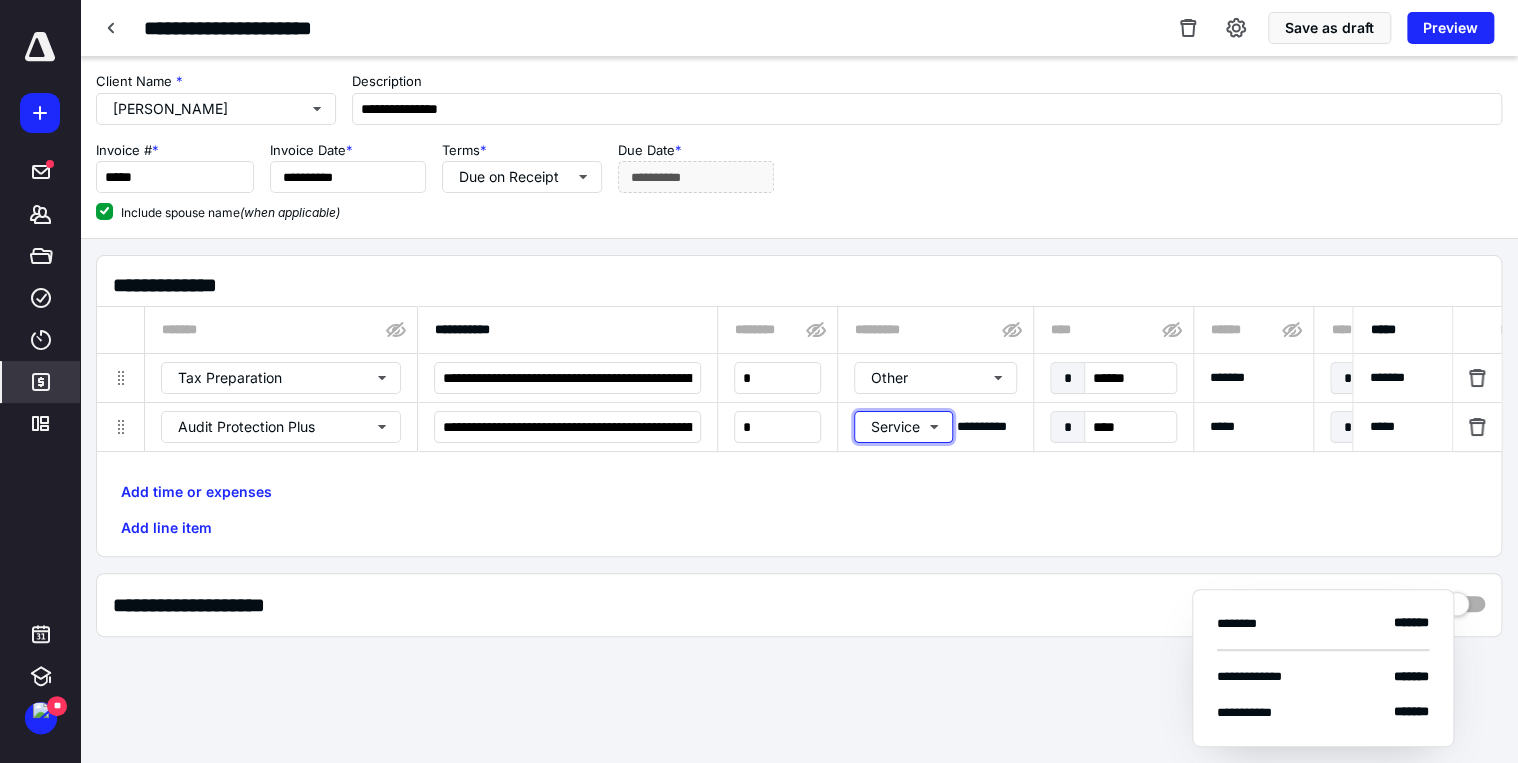 type 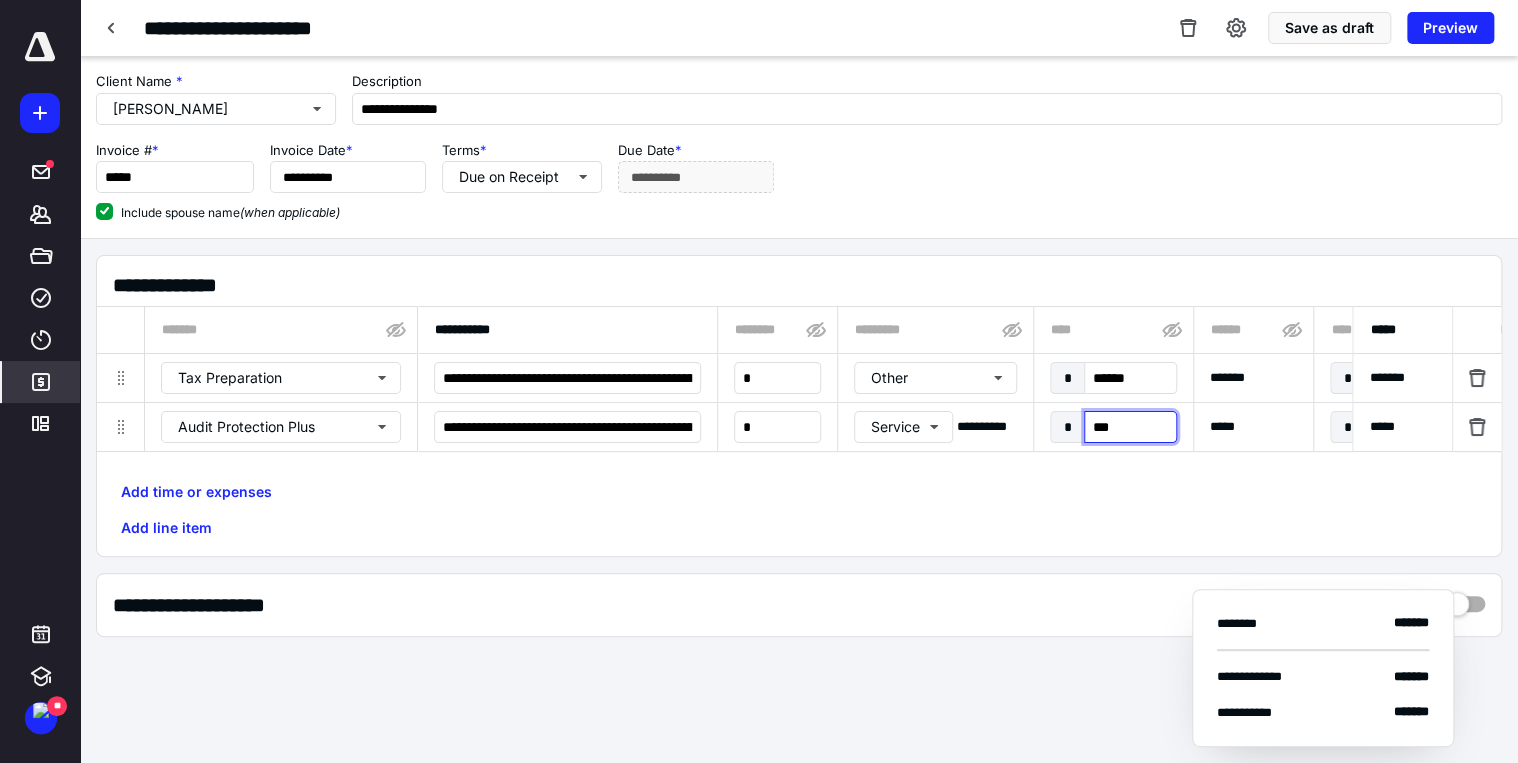 type on "****" 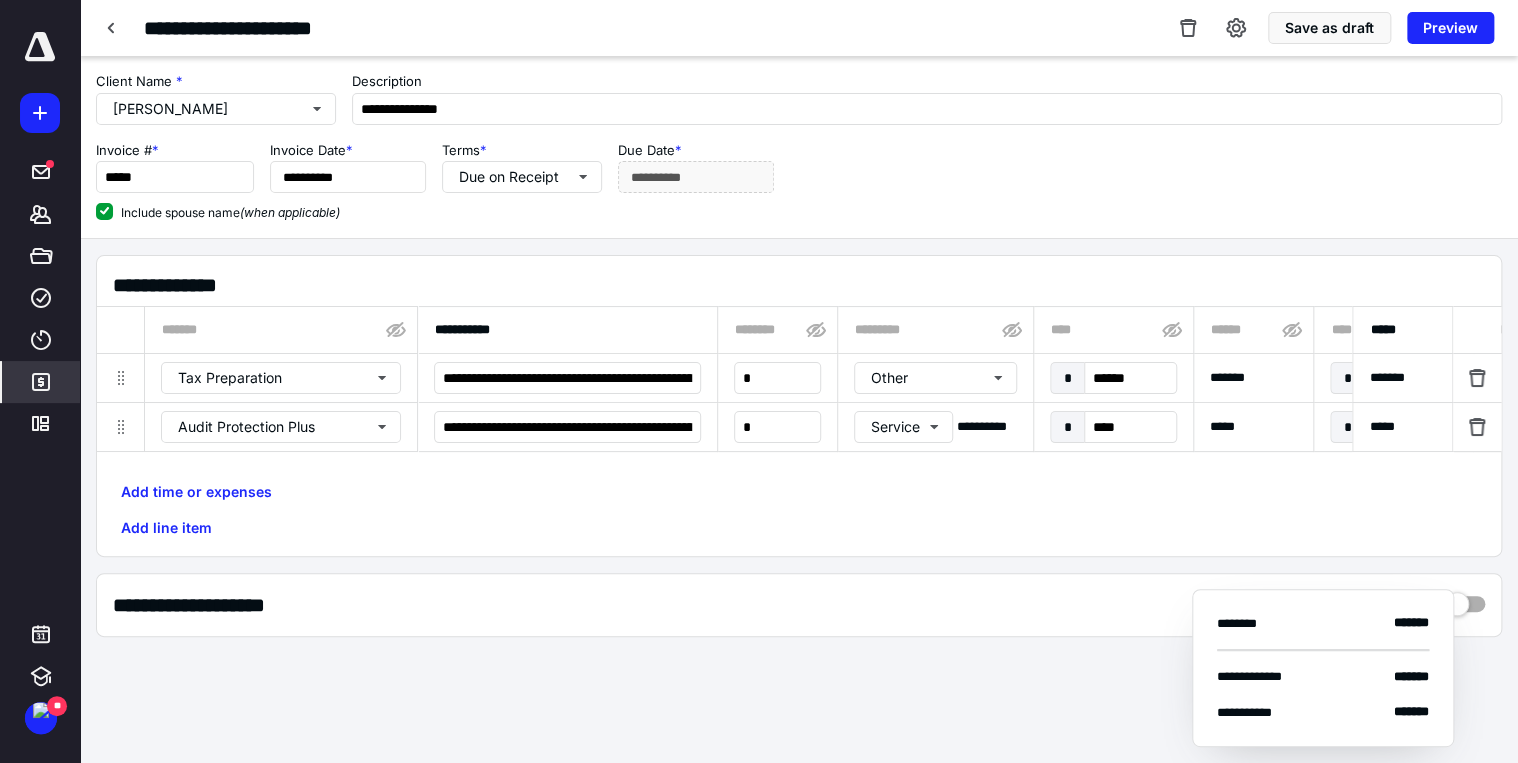 scroll, scrollTop: 0, scrollLeft: 1044, axis: horizontal 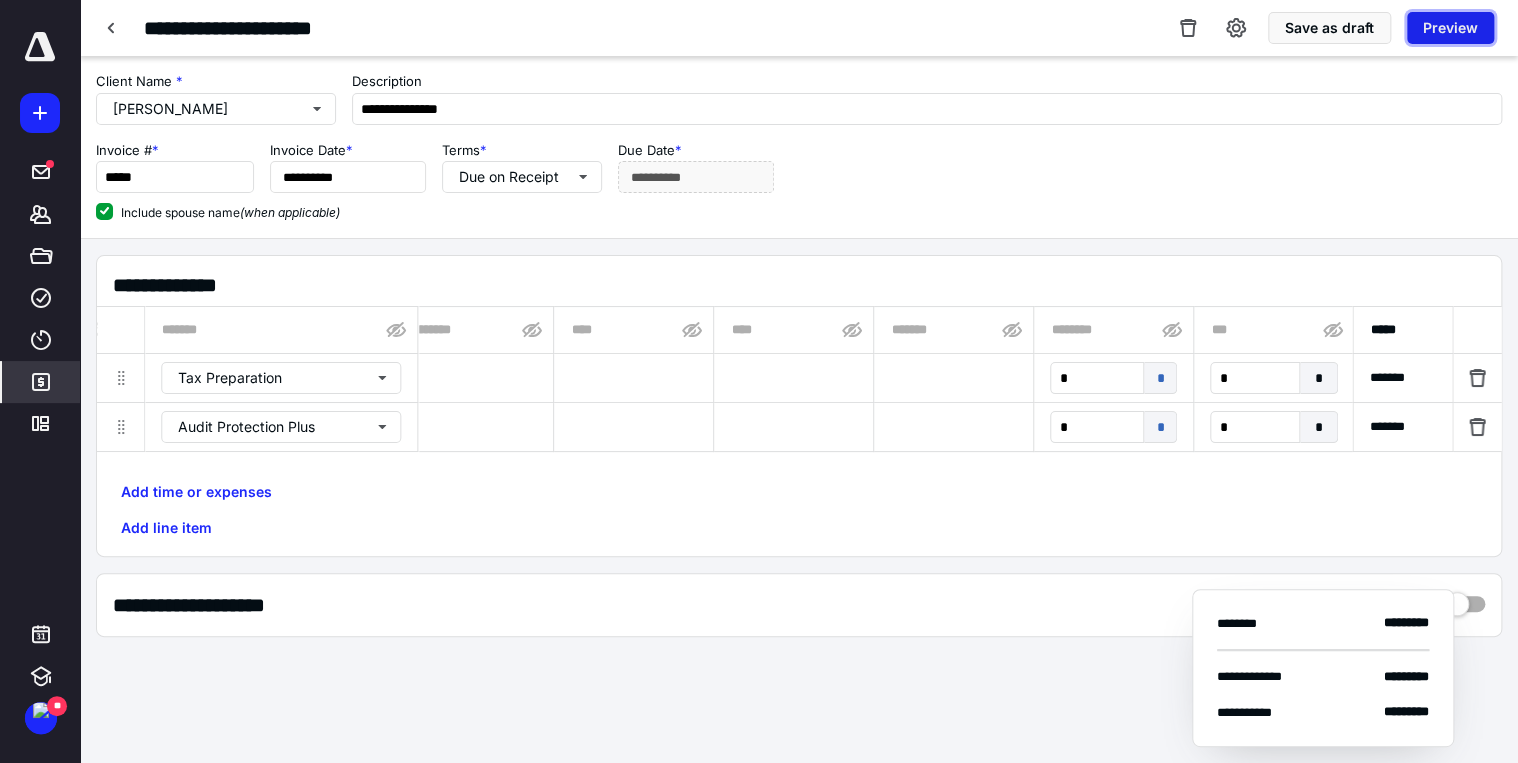 click on "Preview" at bounding box center [1450, 28] 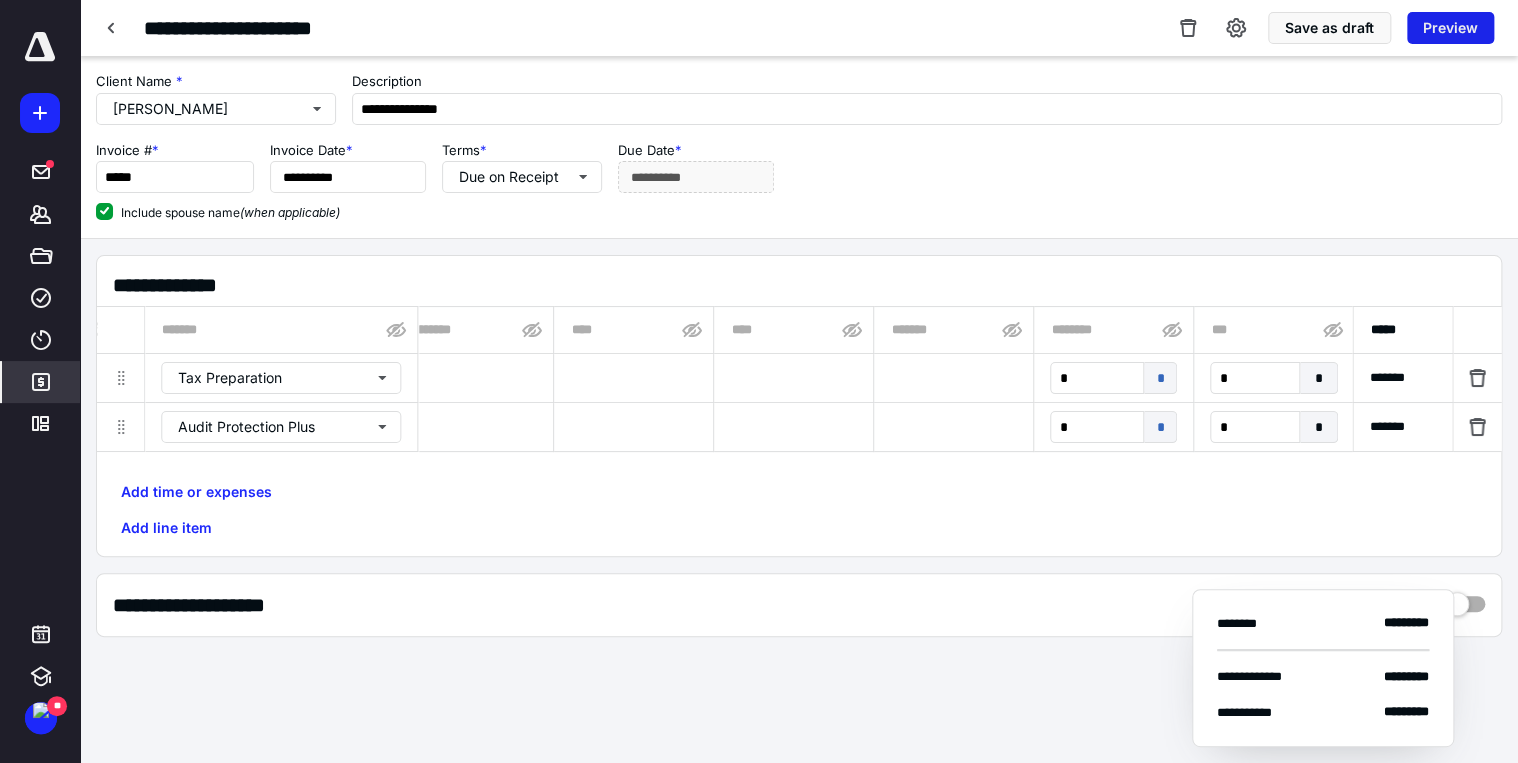 scroll, scrollTop: 0, scrollLeft: 1032, axis: horizontal 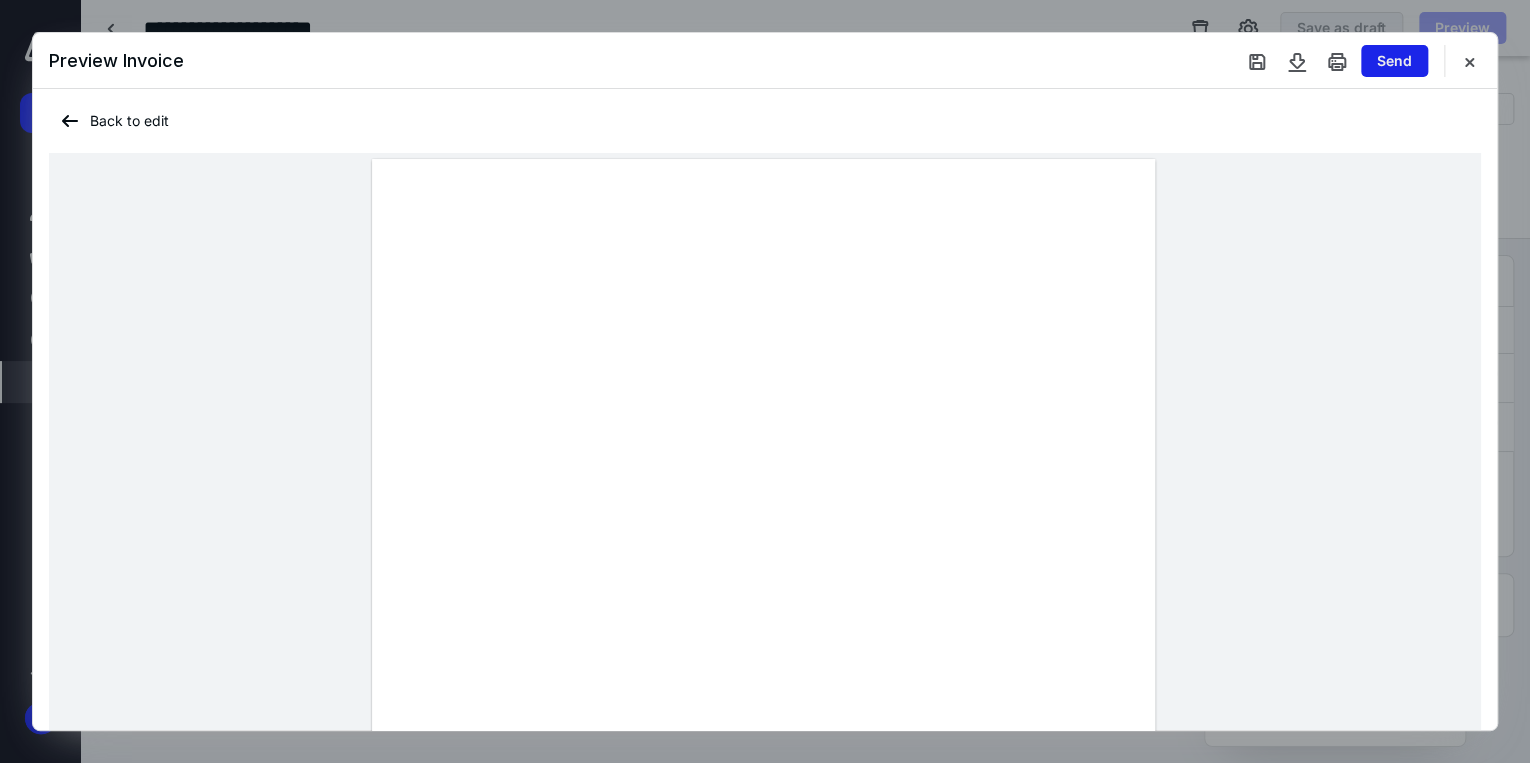 click on "Send" at bounding box center (1394, 61) 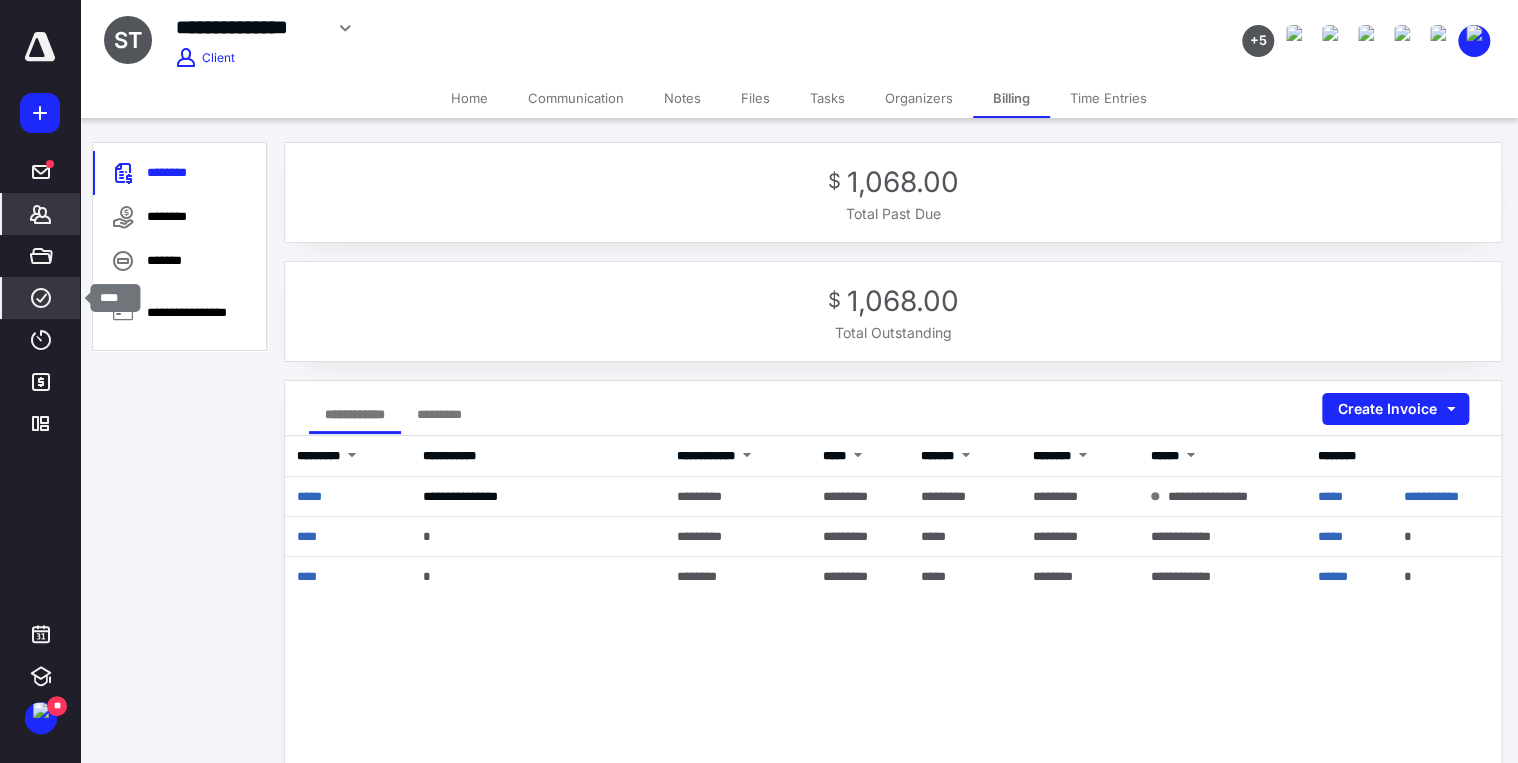 click 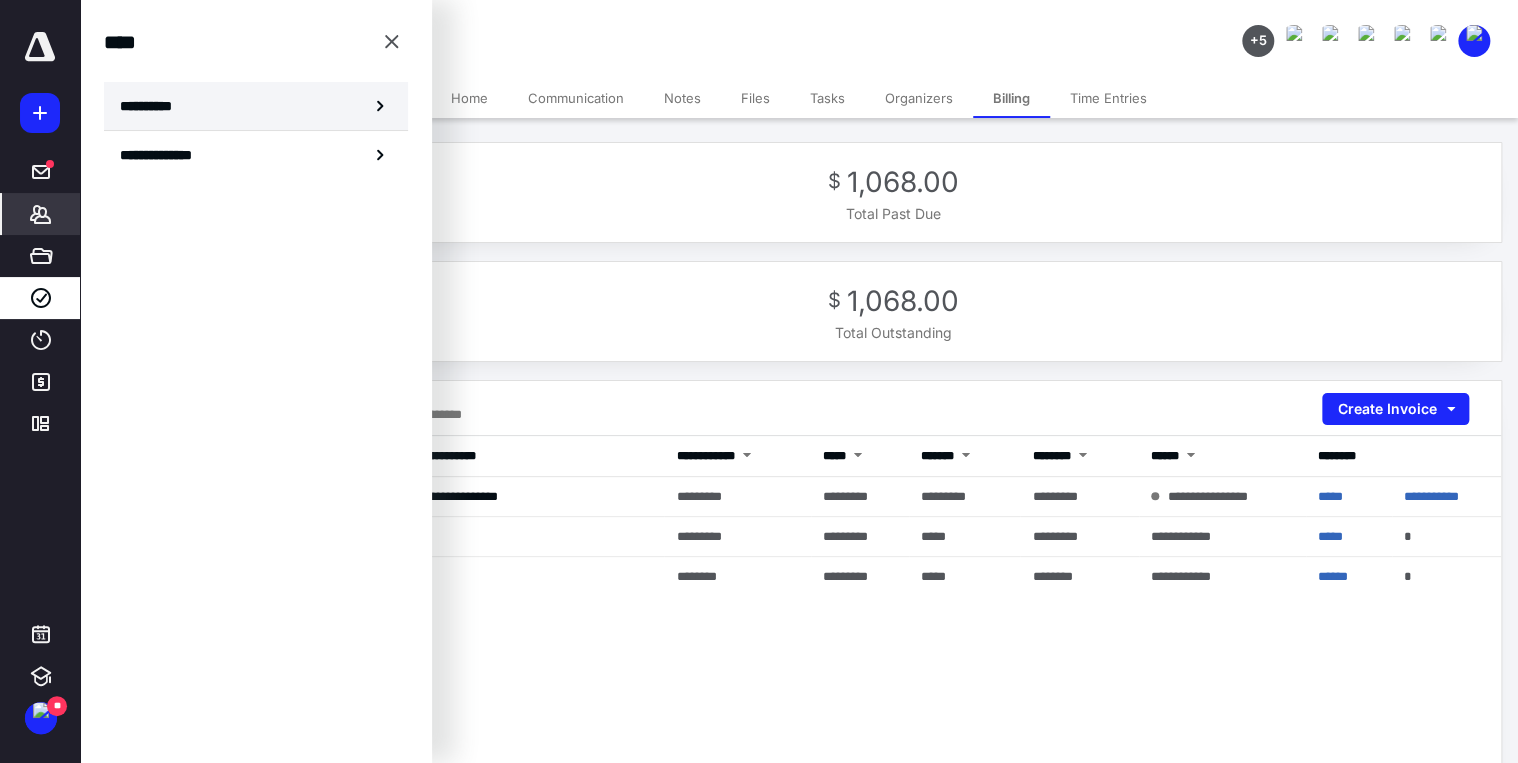 click on "**********" at bounding box center (256, 106) 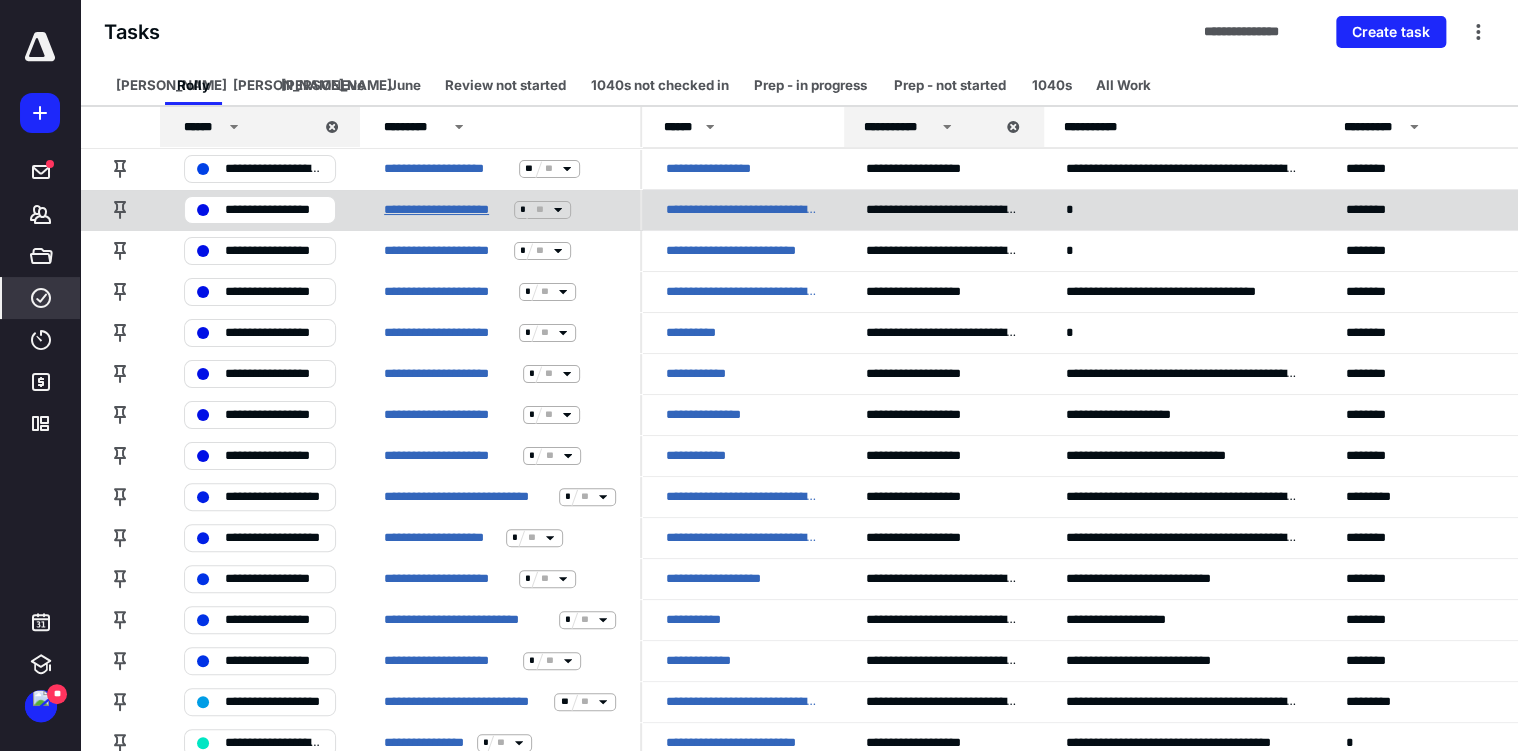 click on "**********" at bounding box center [445, 210] 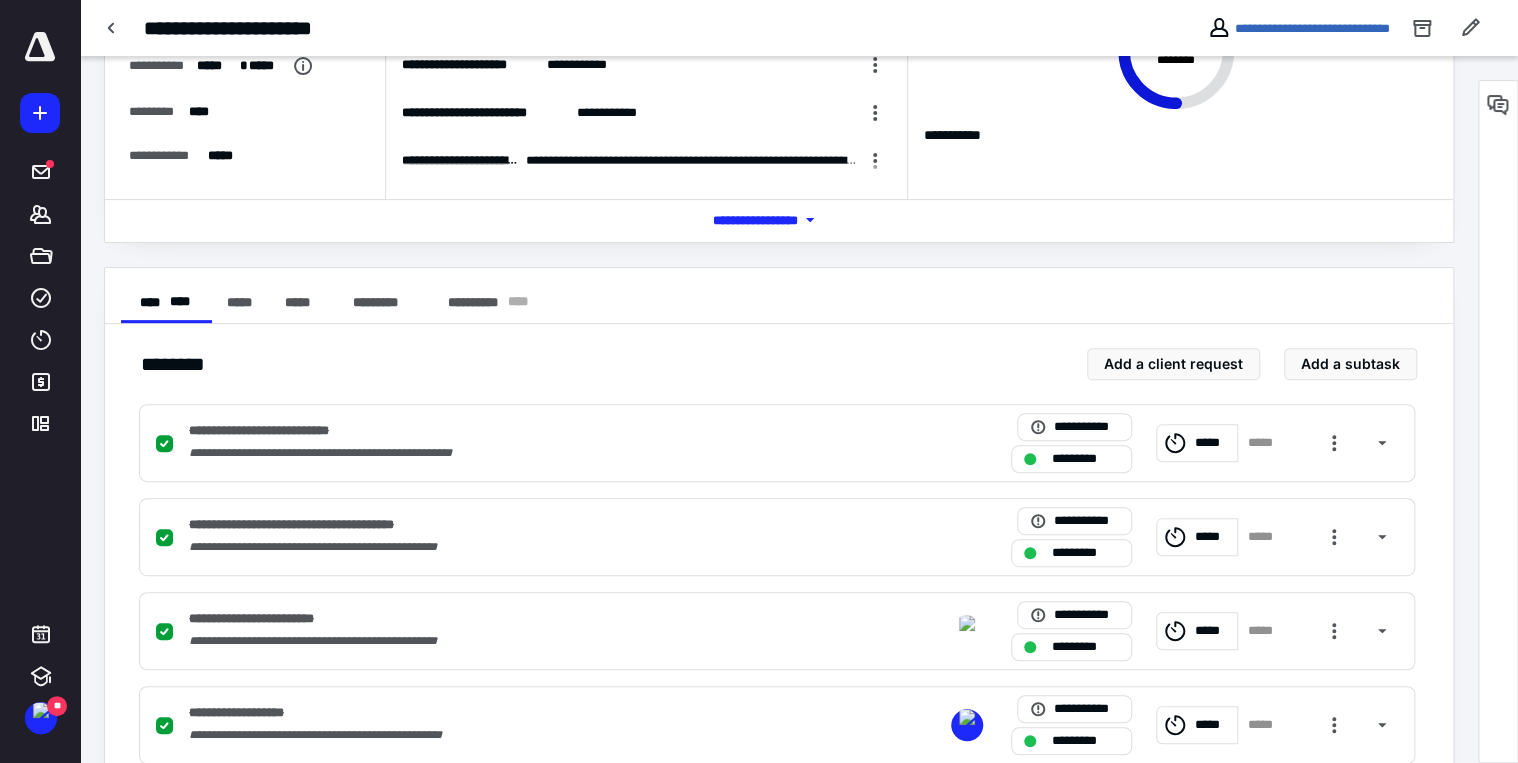 scroll, scrollTop: 480, scrollLeft: 0, axis: vertical 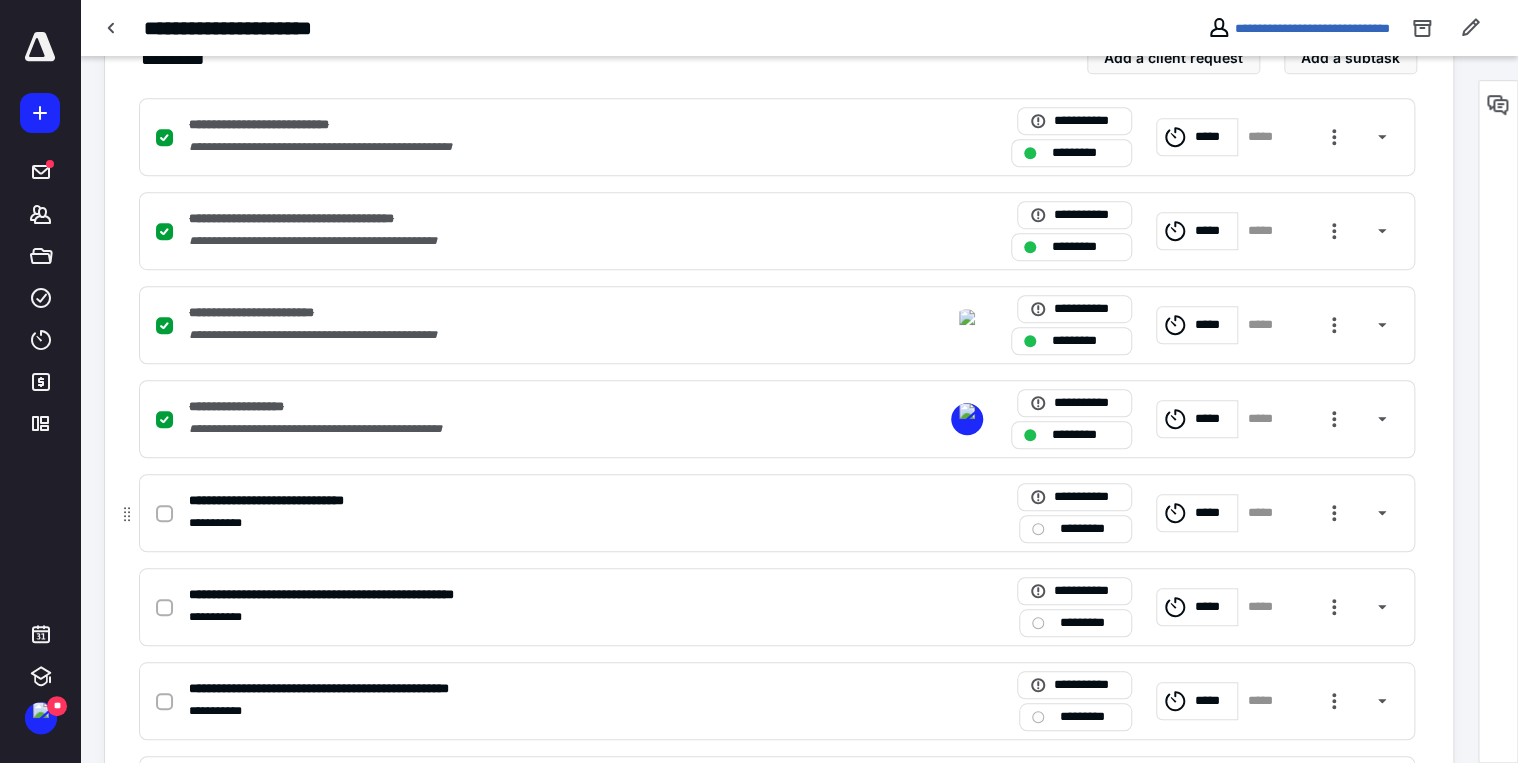 drag, startPoint x: 160, startPoint y: 509, endPoint x: 164, endPoint y: 520, distance: 11.7046995 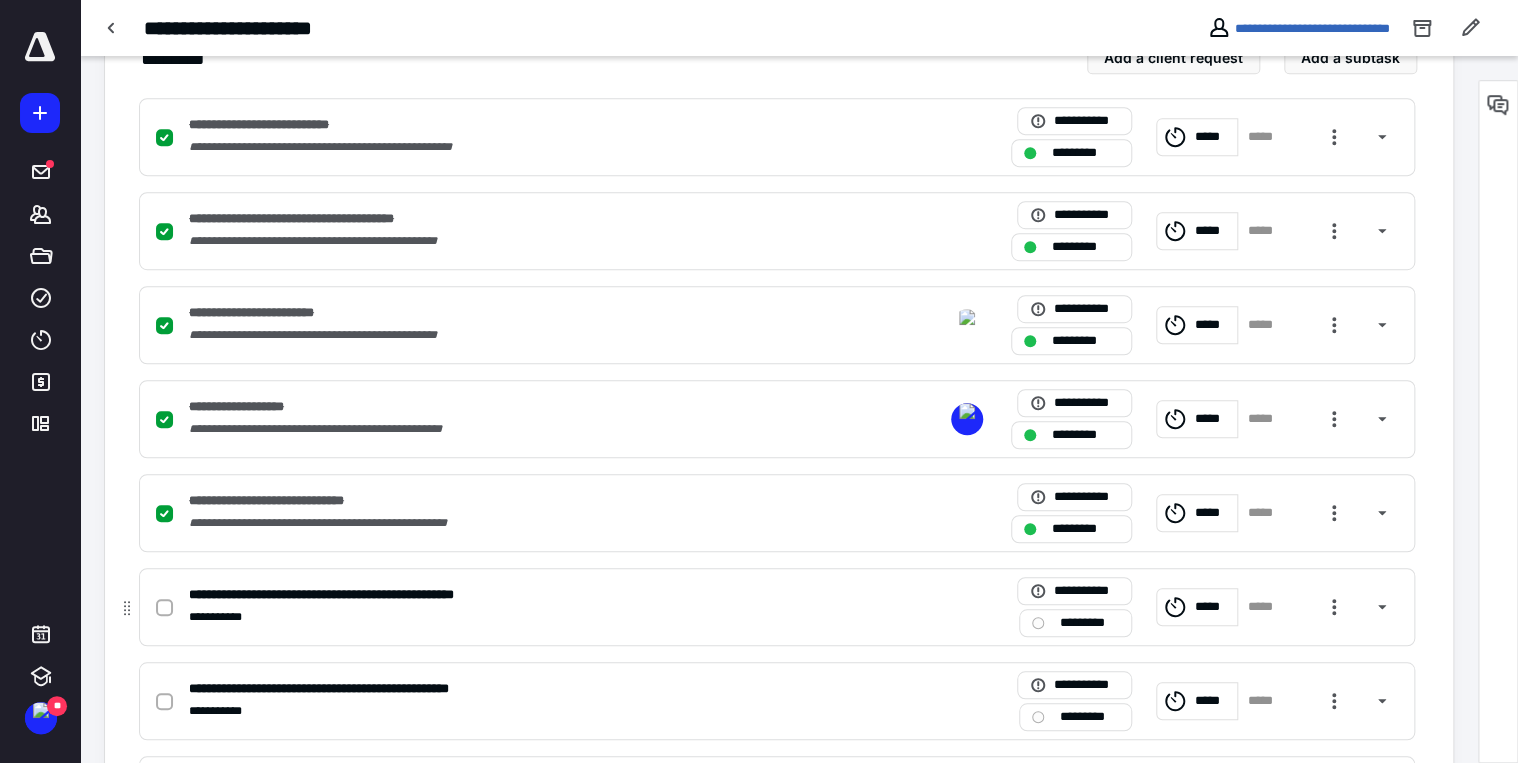 drag, startPoint x: 162, startPoint y: 604, endPoint x: 206, endPoint y: 588, distance: 46.818798 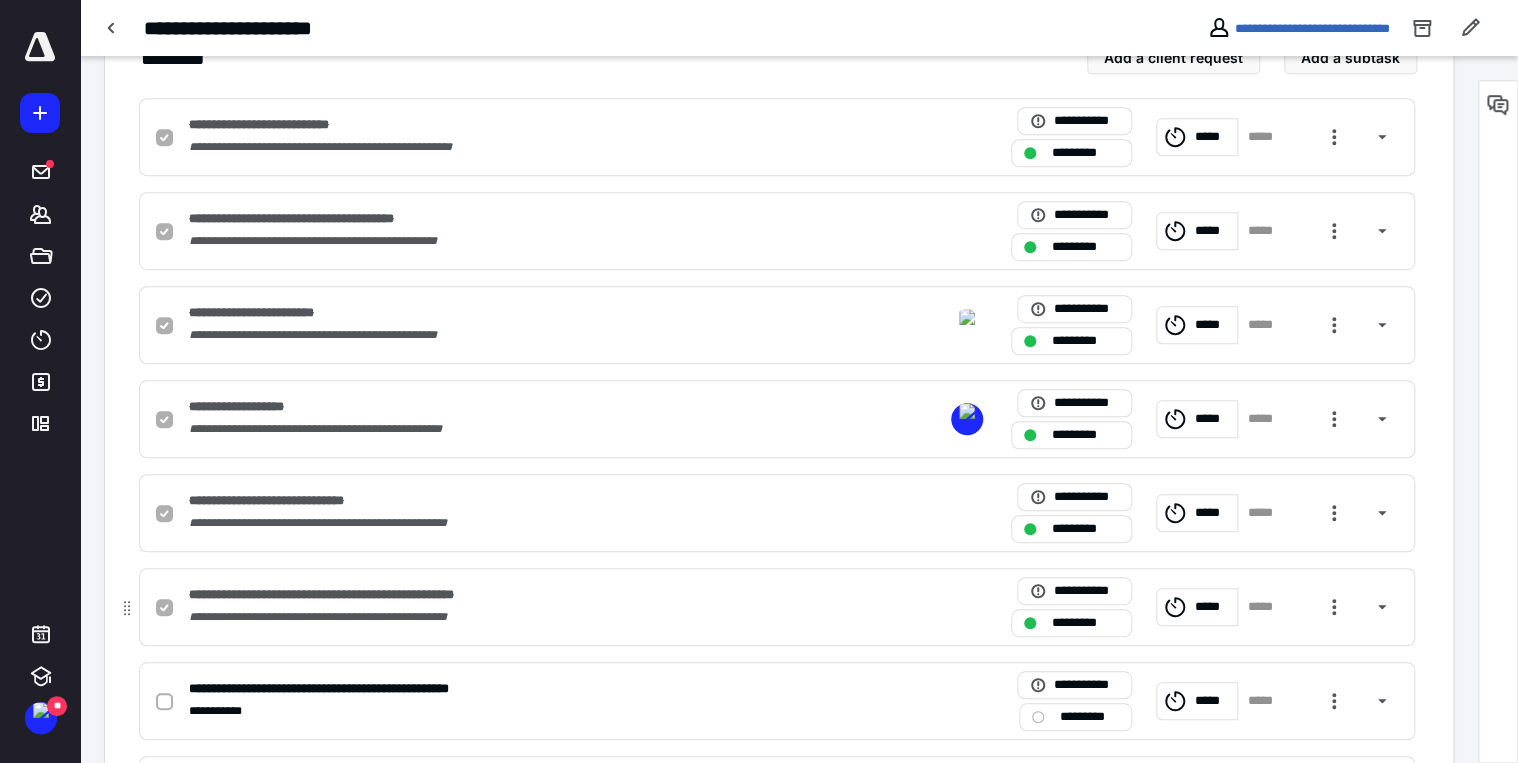 scroll, scrollTop: 720, scrollLeft: 0, axis: vertical 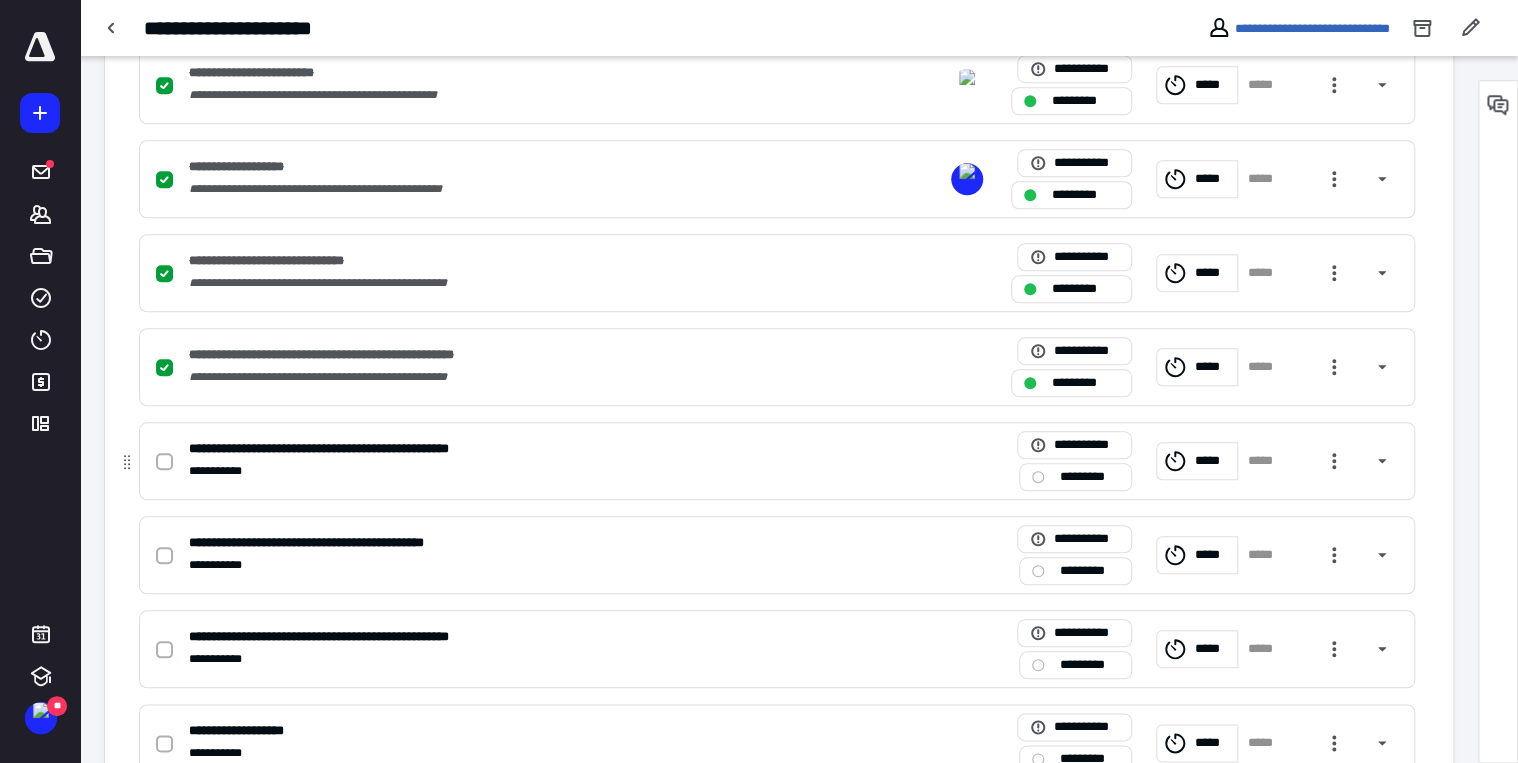 click at bounding box center [164, 462] 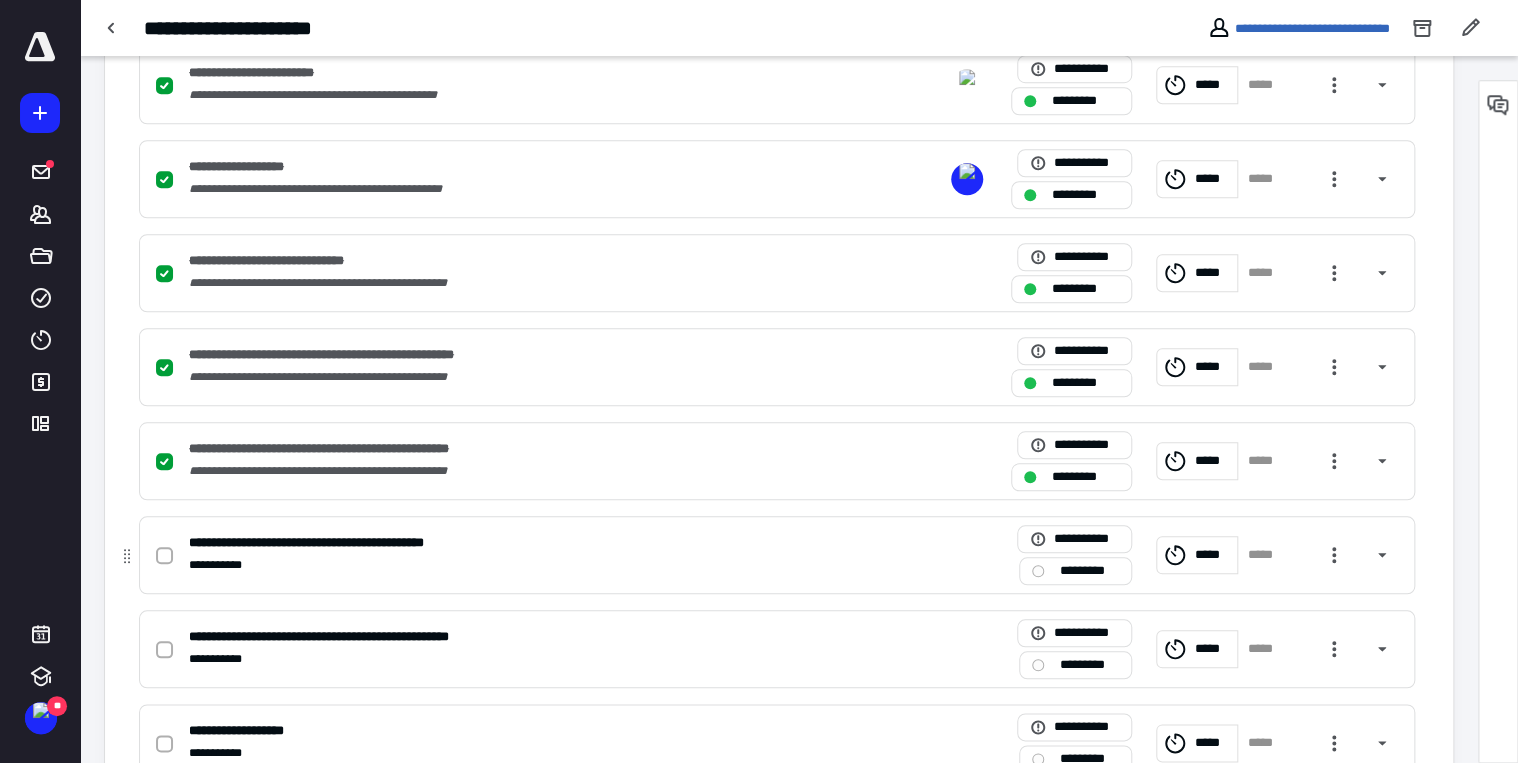 click at bounding box center [164, 556] 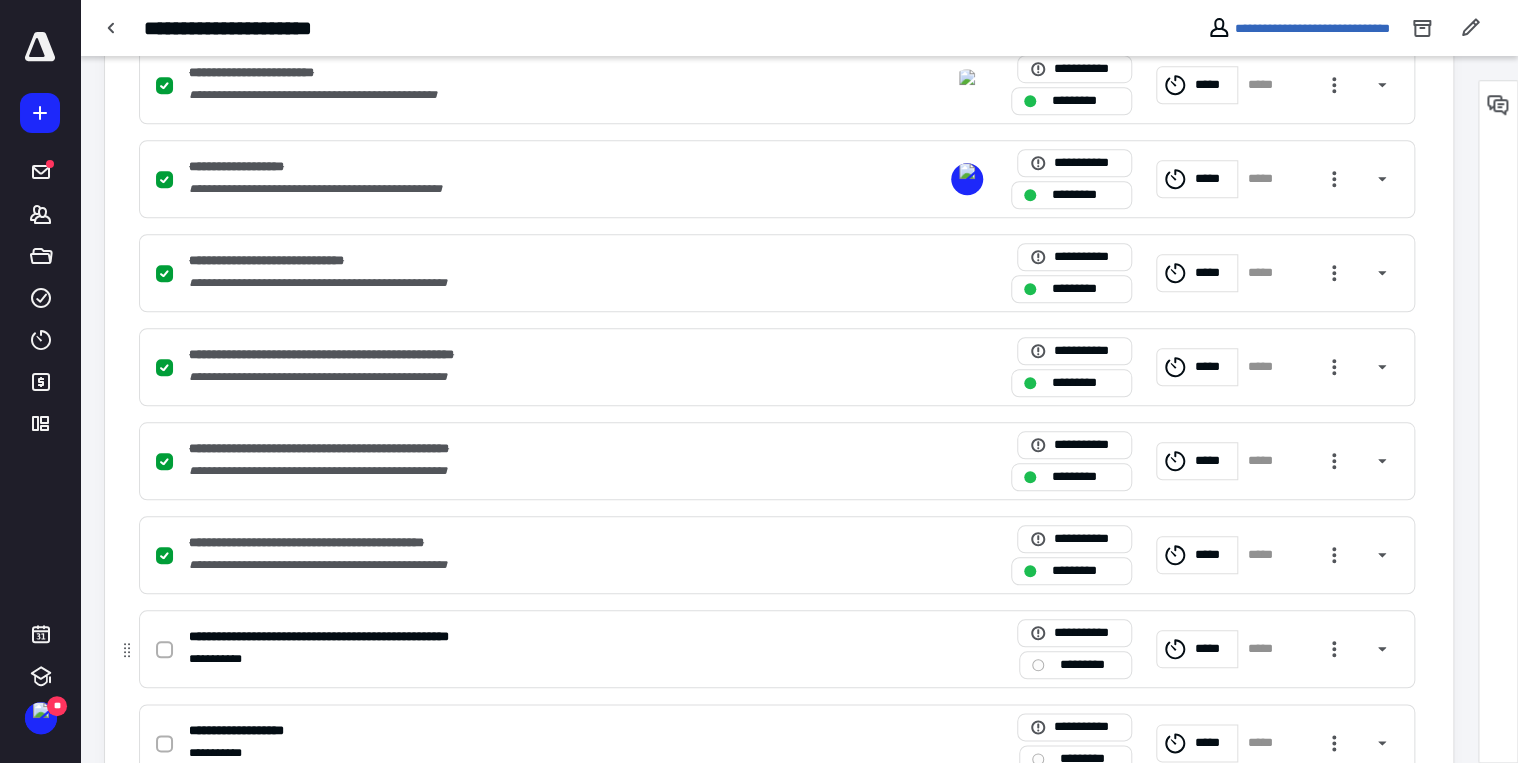 click at bounding box center [164, 650] 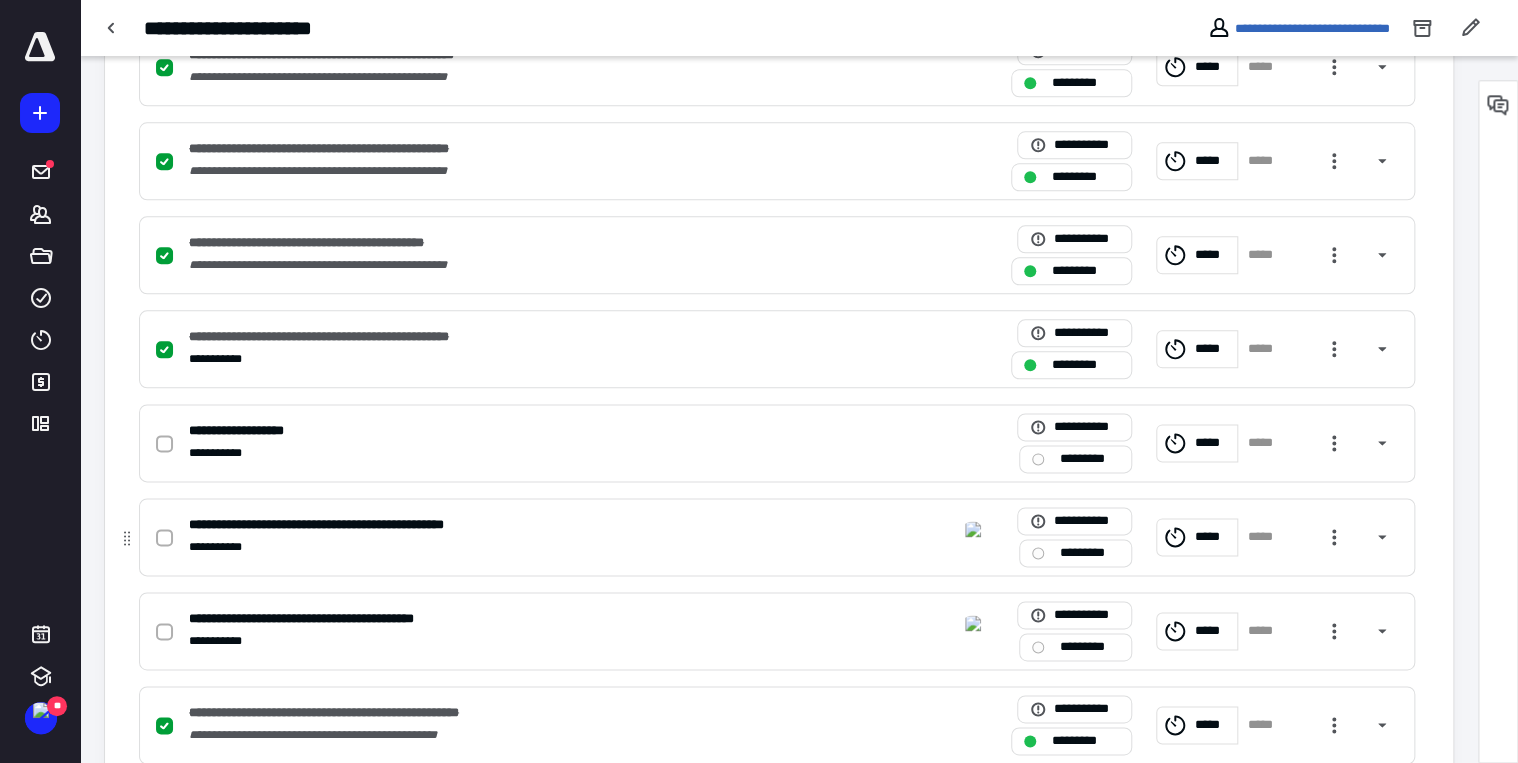 scroll, scrollTop: 1200, scrollLeft: 0, axis: vertical 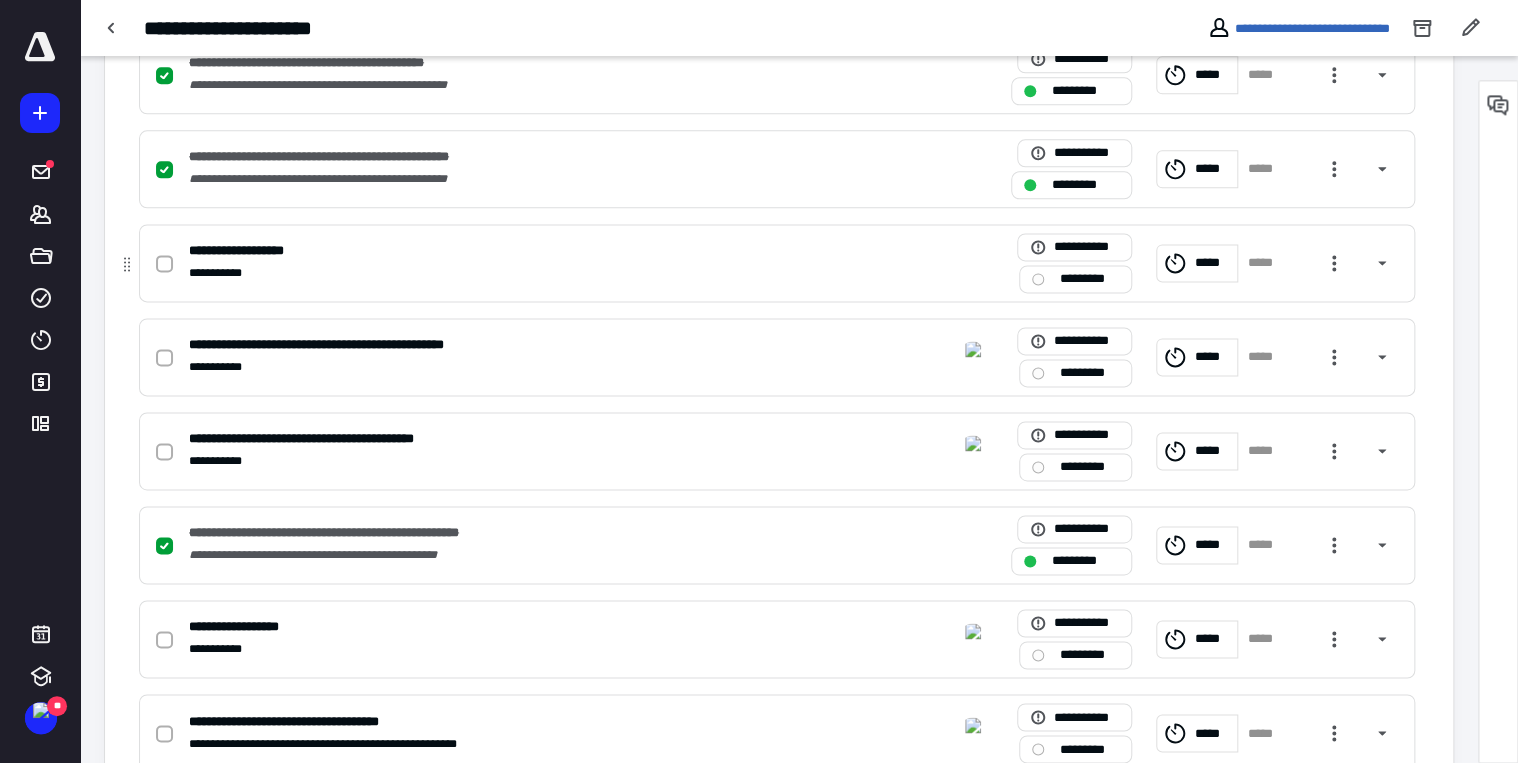 click at bounding box center [168, 263] 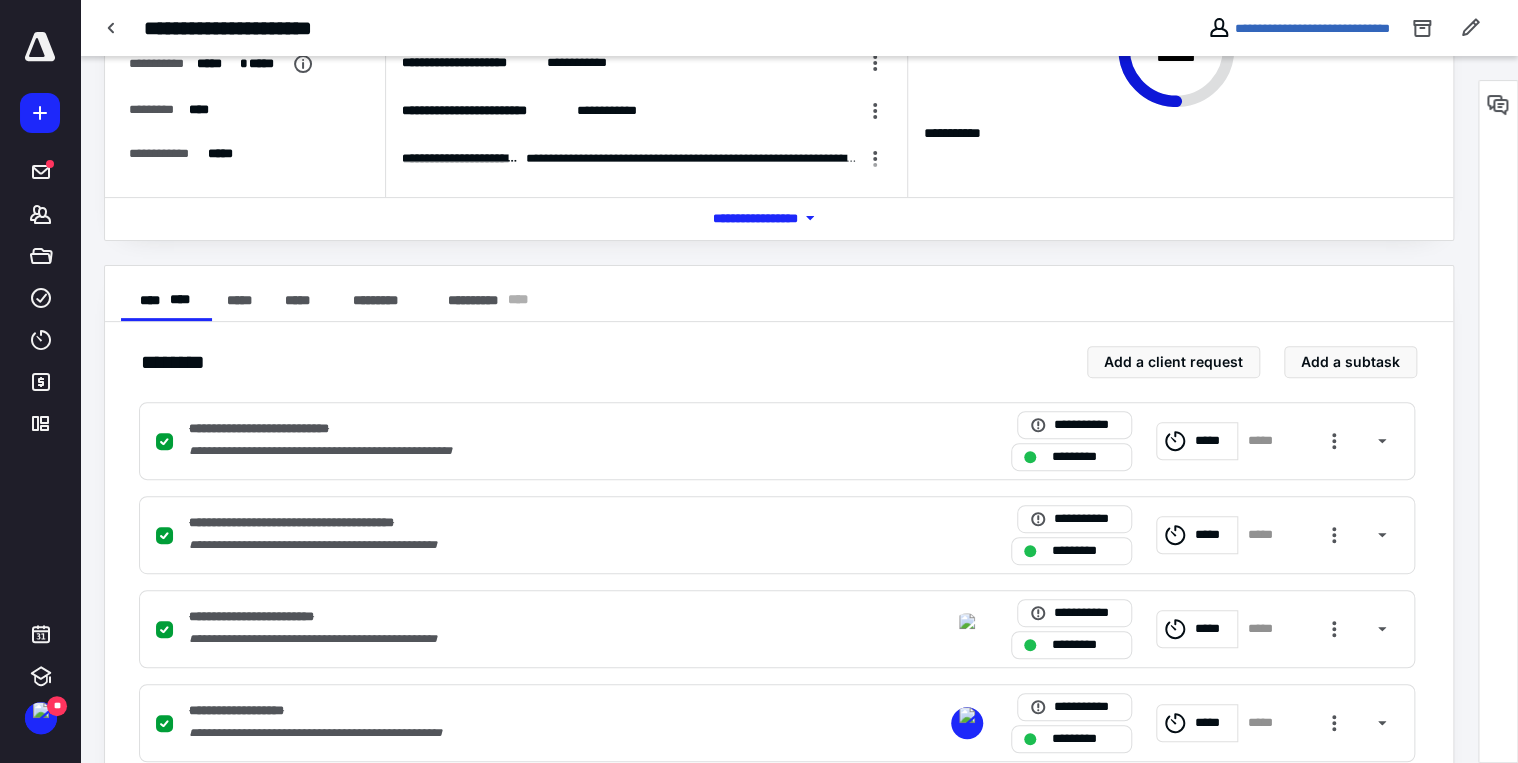 scroll, scrollTop: 0, scrollLeft: 0, axis: both 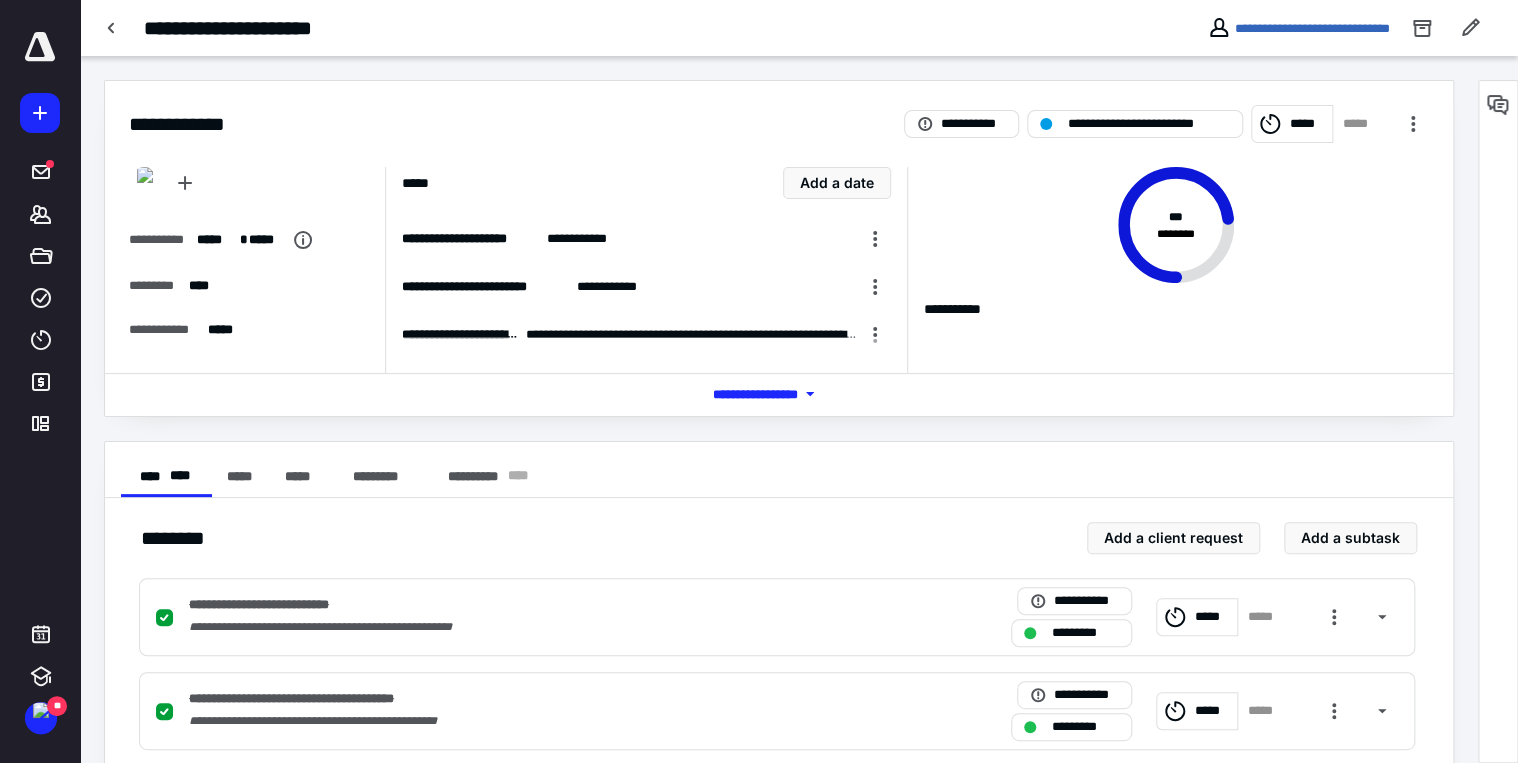 click on "**********" at bounding box center (594, 28) 